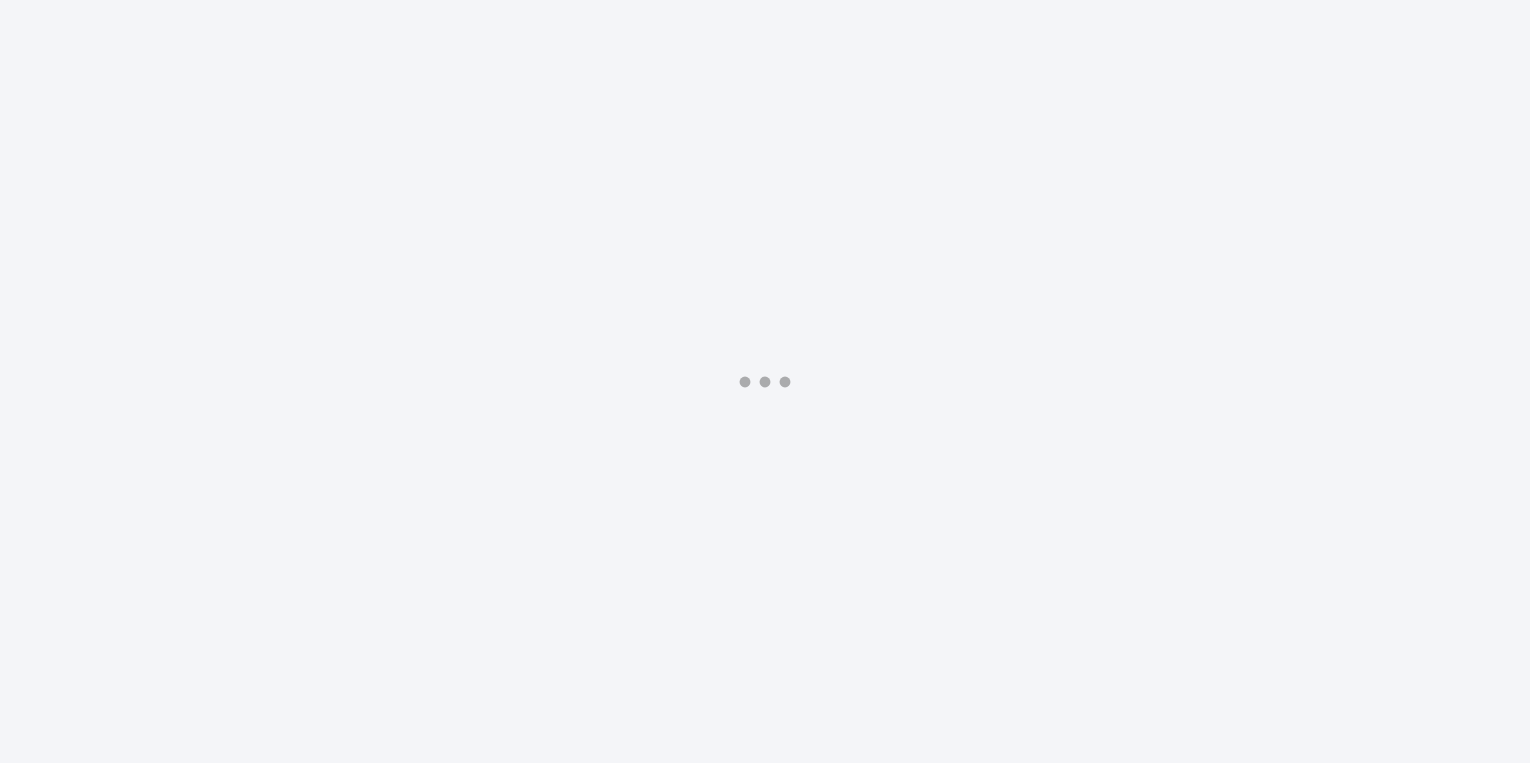 scroll, scrollTop: 0, scrollLeft: 0, axis: both 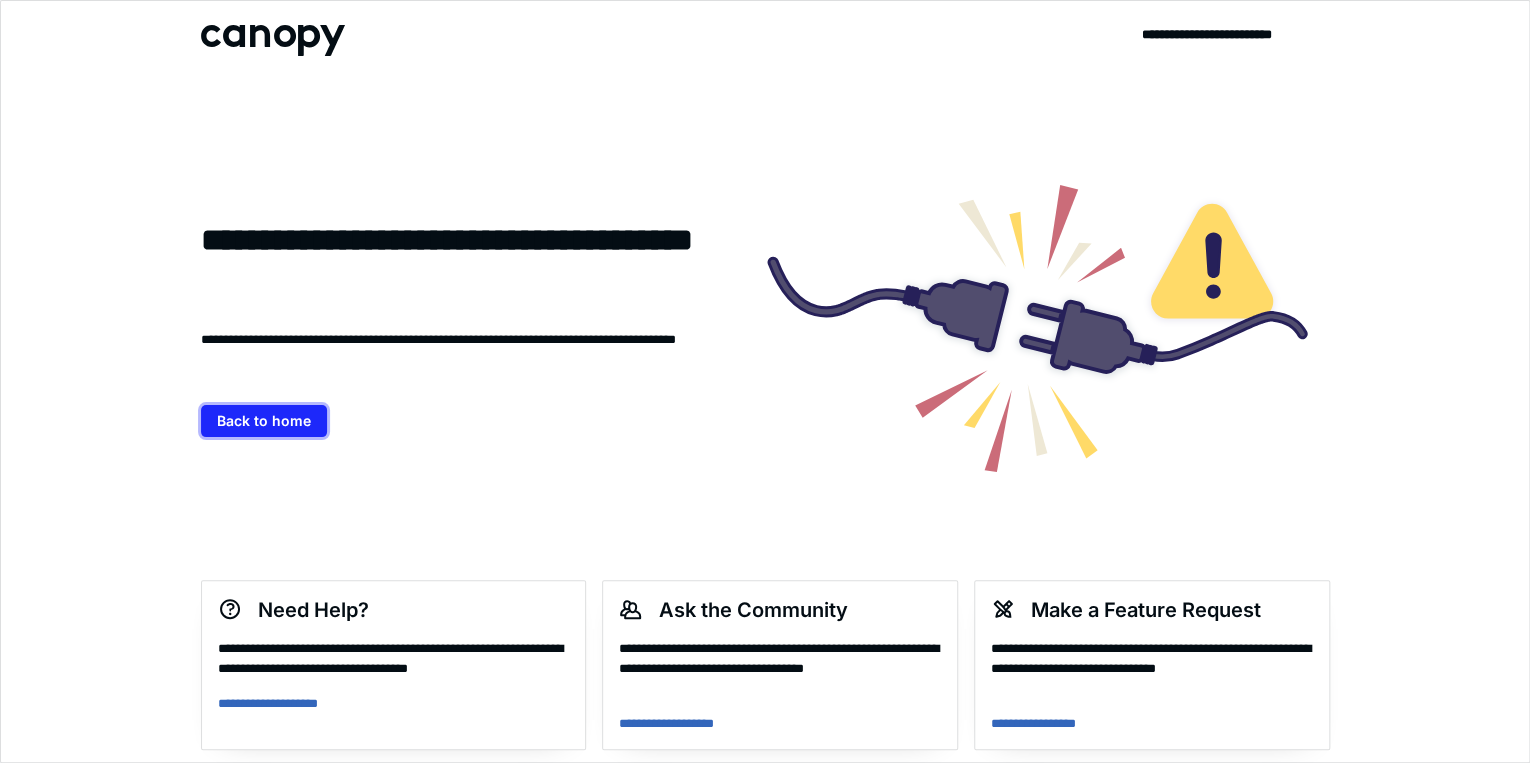 click on "Back to home" at bounding box center (264, 421) 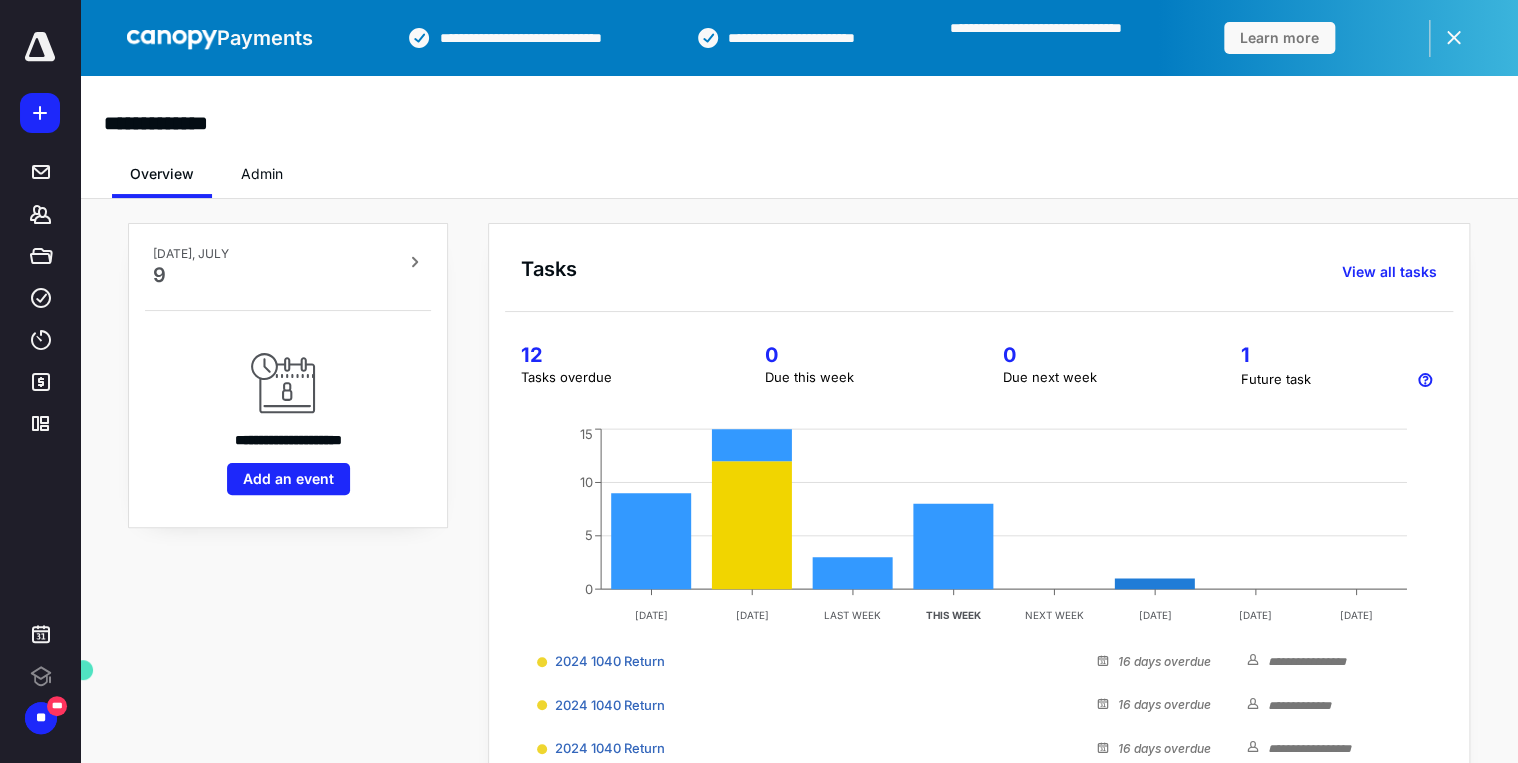 scroll, scrollTop: 0, scrollLeft: 0, axis: both 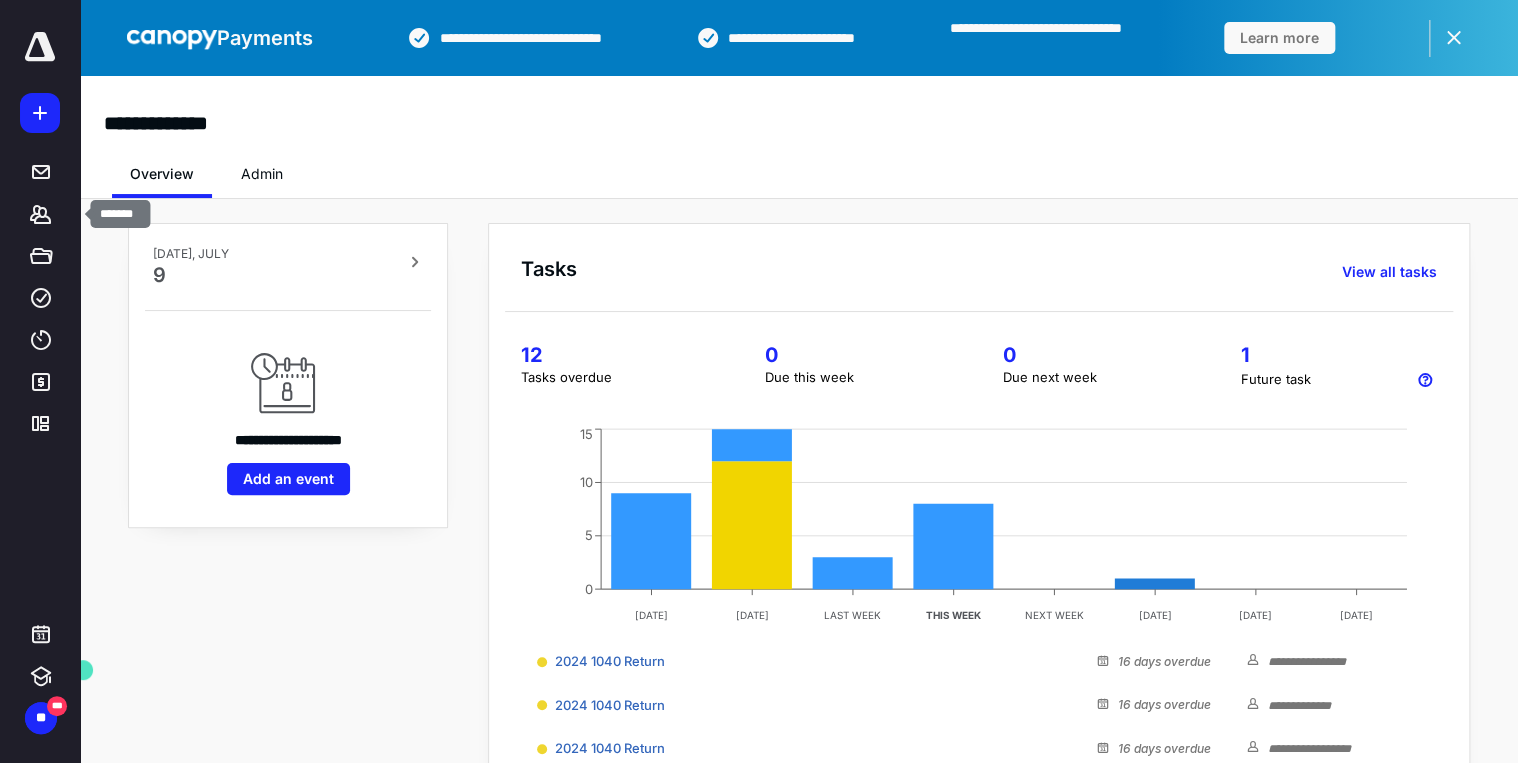 click 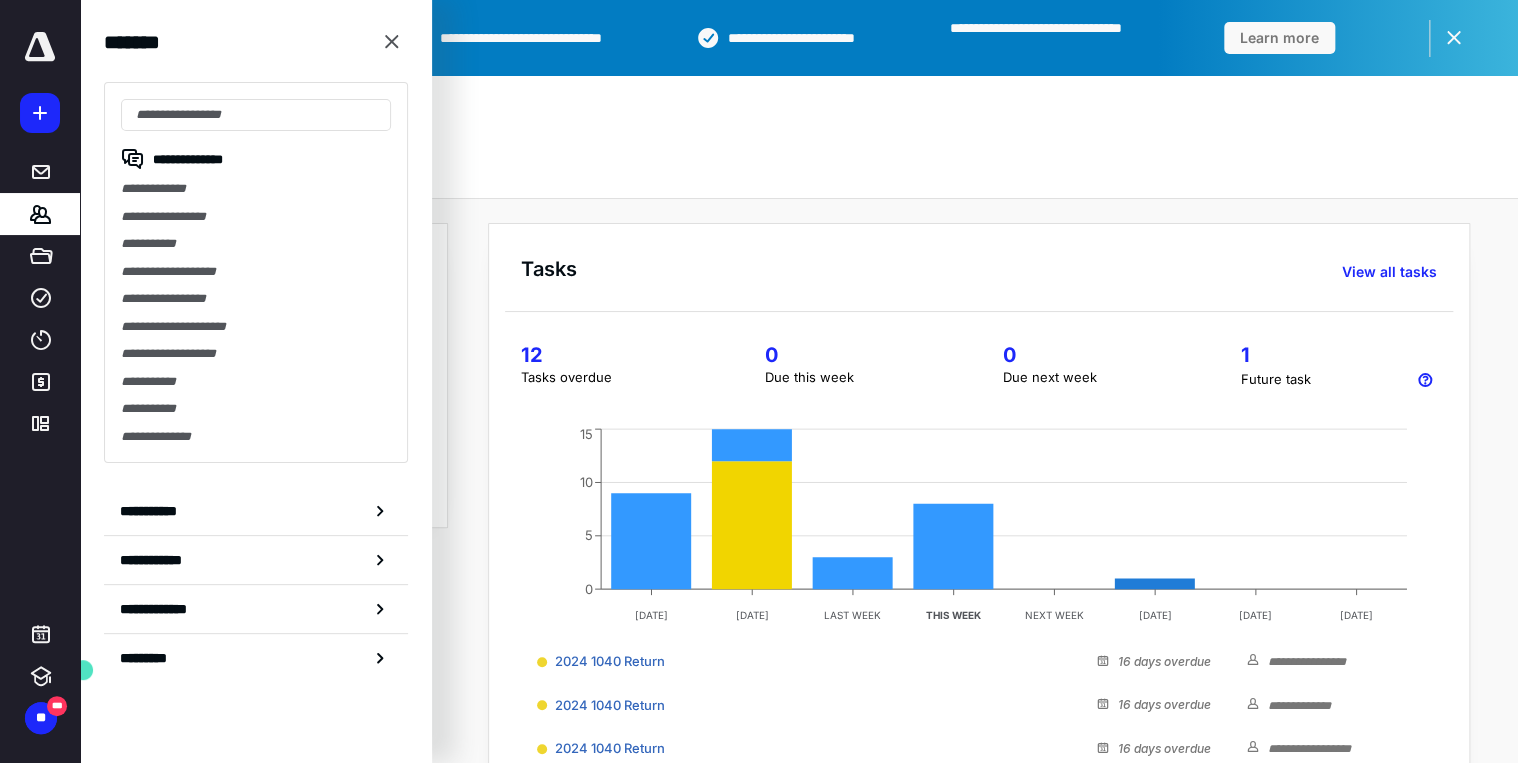 click on "**********" at bounding box center [256, 217] 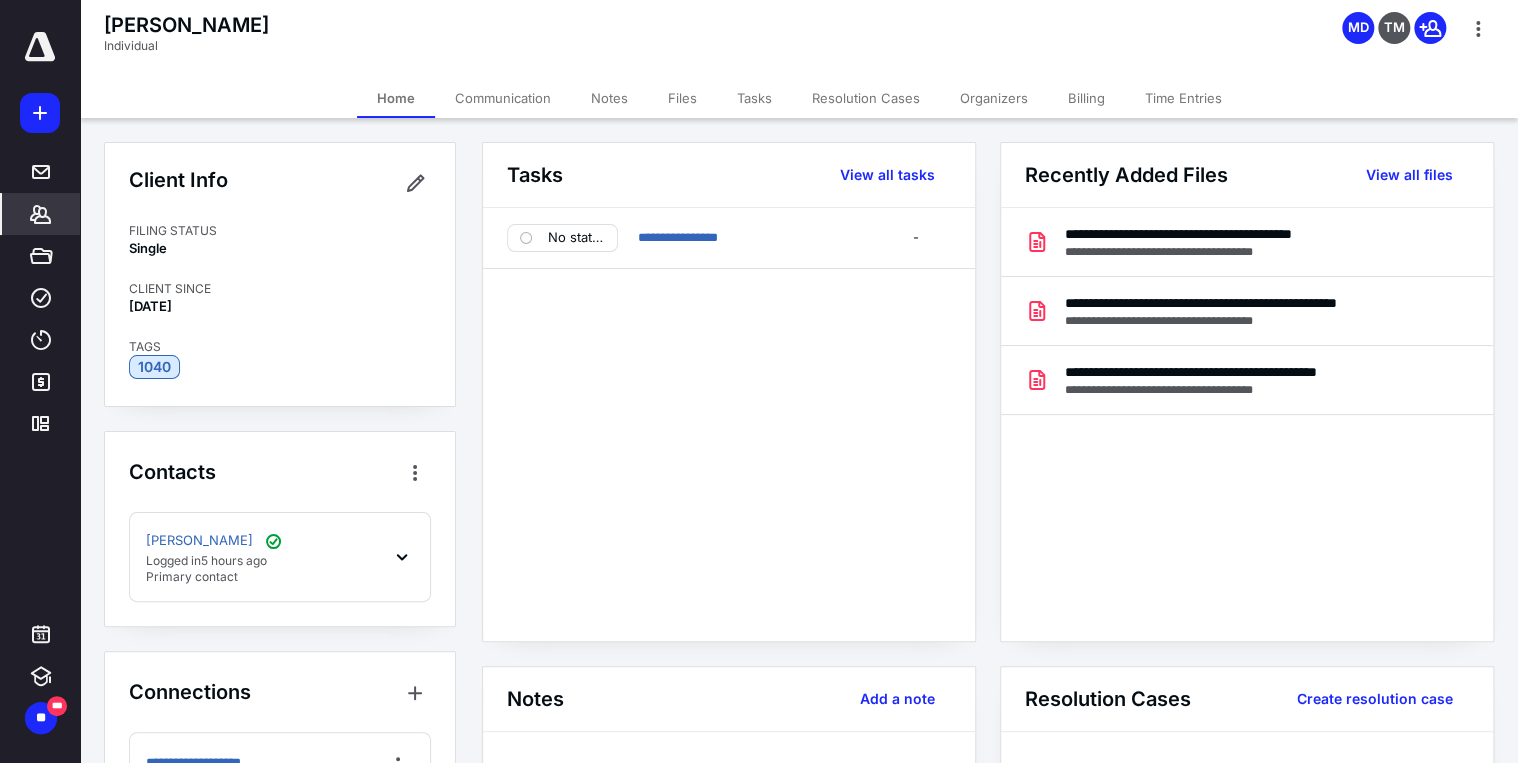 click on "Organizers" at bounding box center [994, 98] 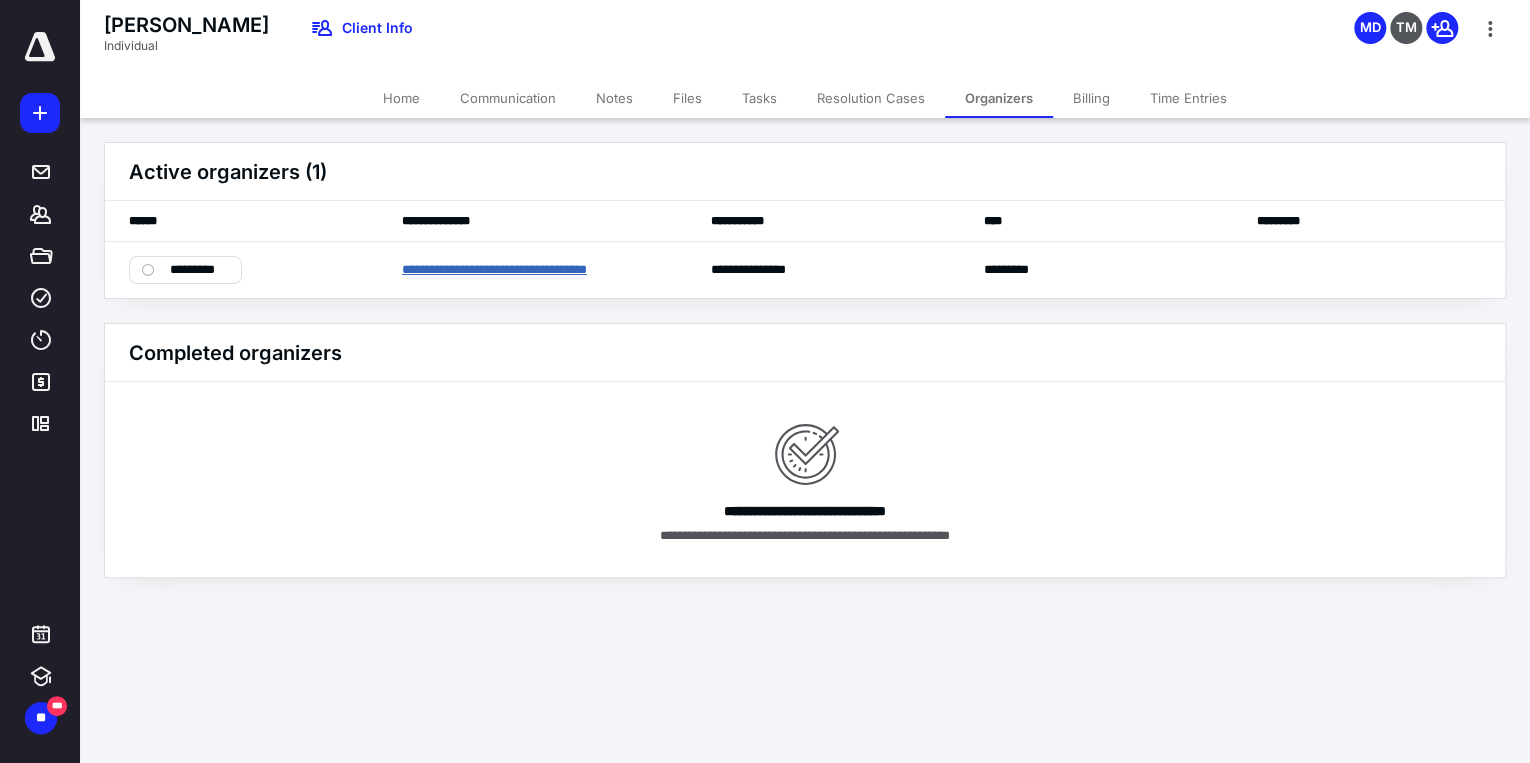 click on "**********" at bounding box center [525, 270] 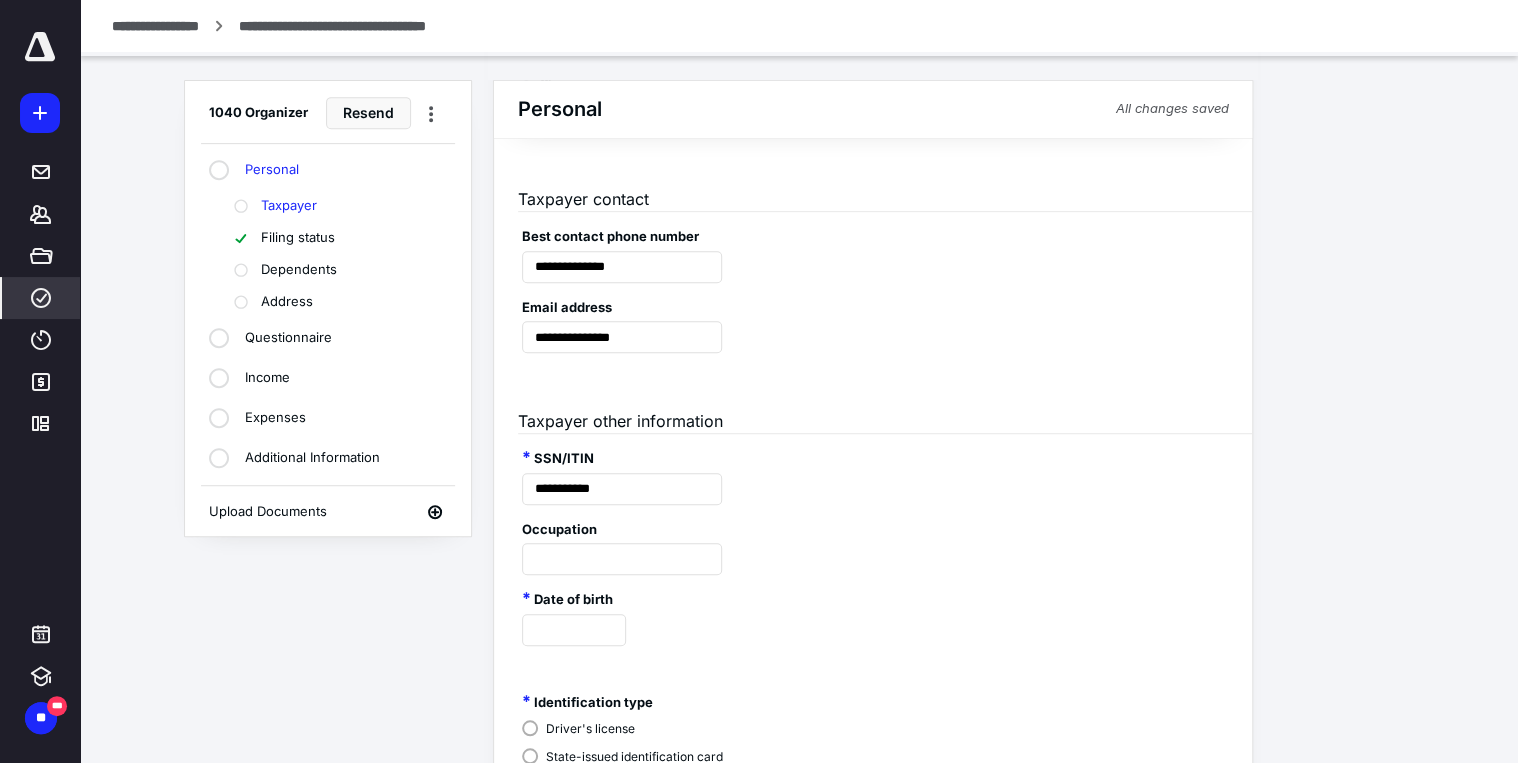 scroll, scrollTop: 0, scrollLeft: 0, axis: both 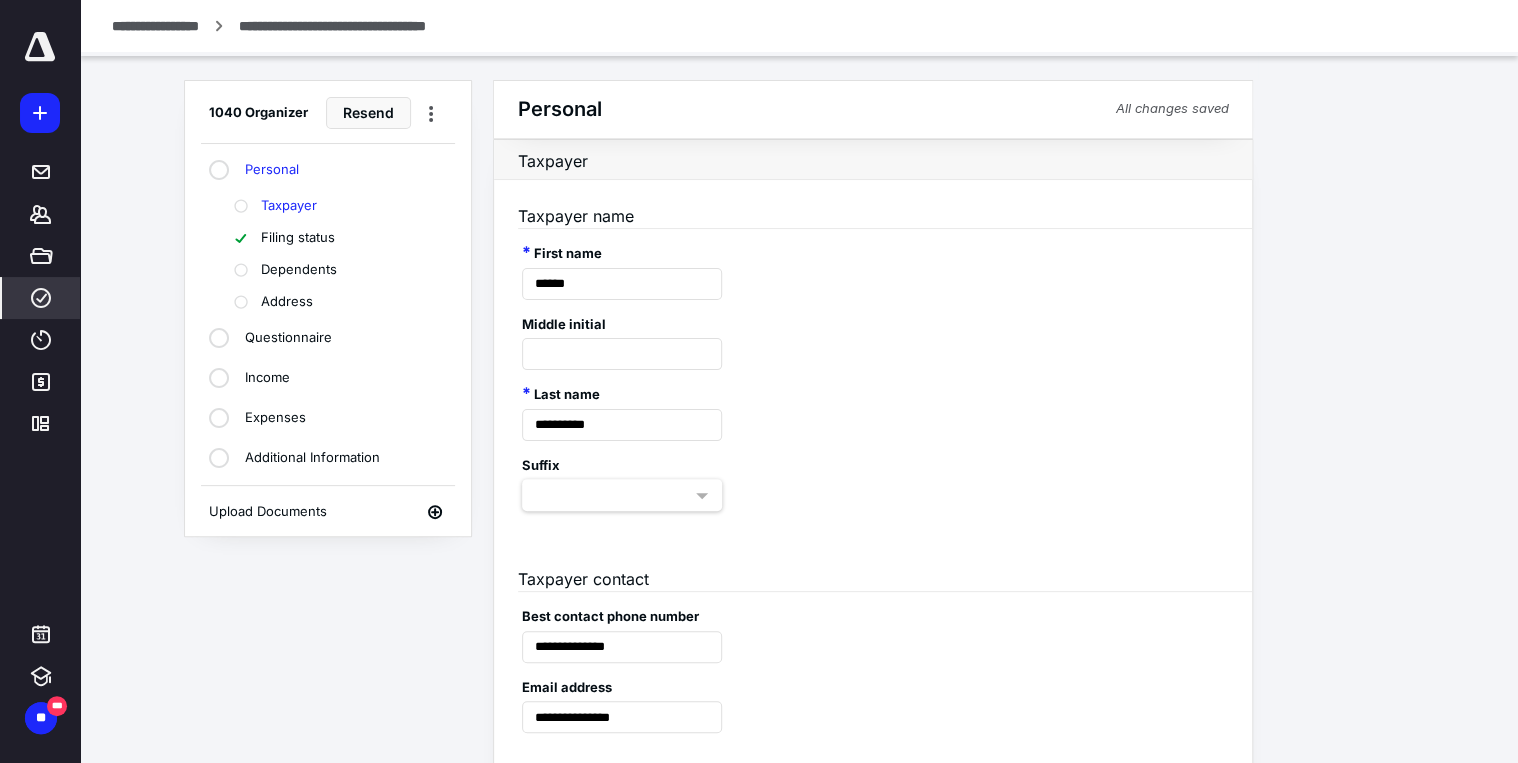click on "**********" at bounding box center [155, 26] 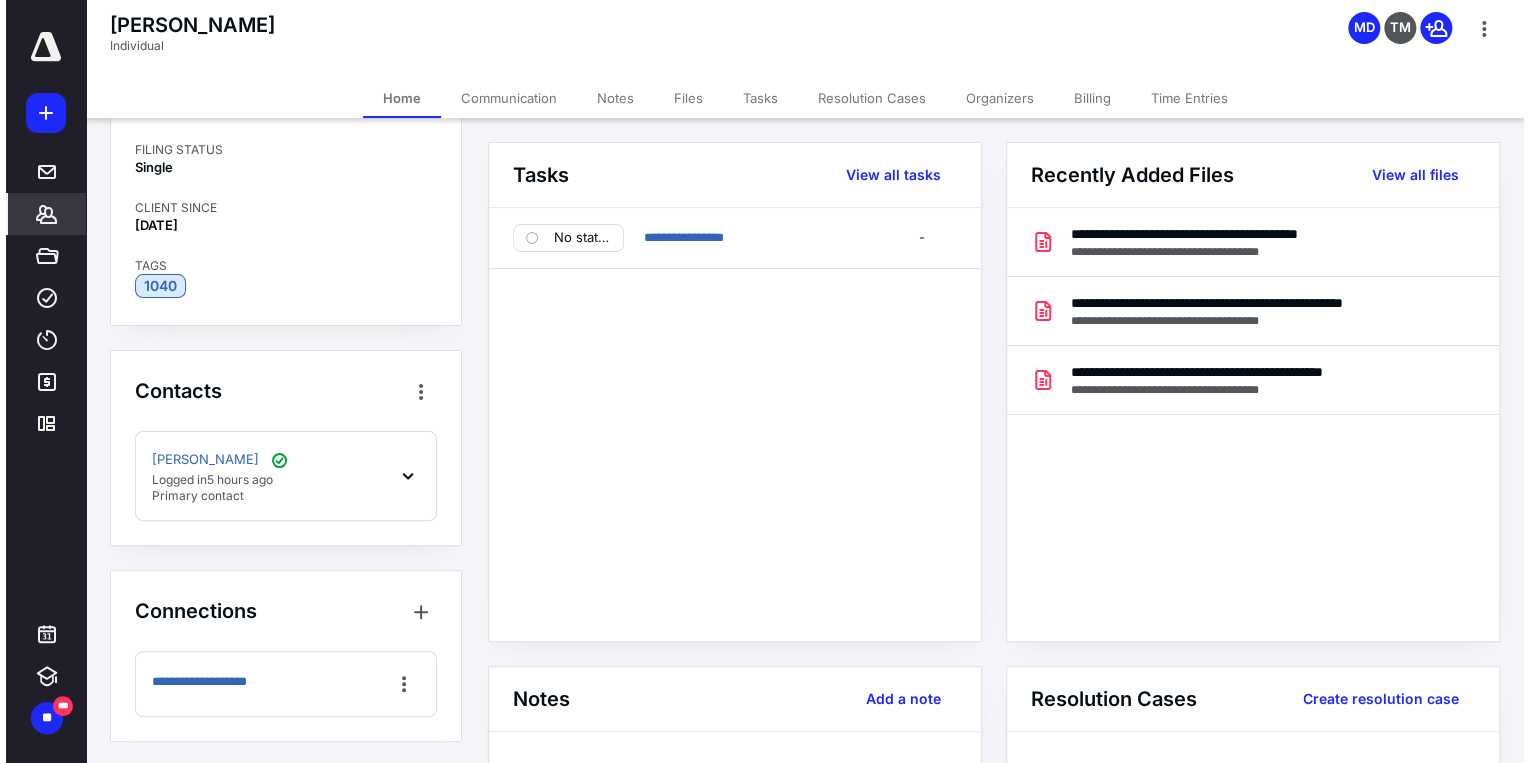scroll, scrollTop: 0, scrollLeft: 0, axis: both 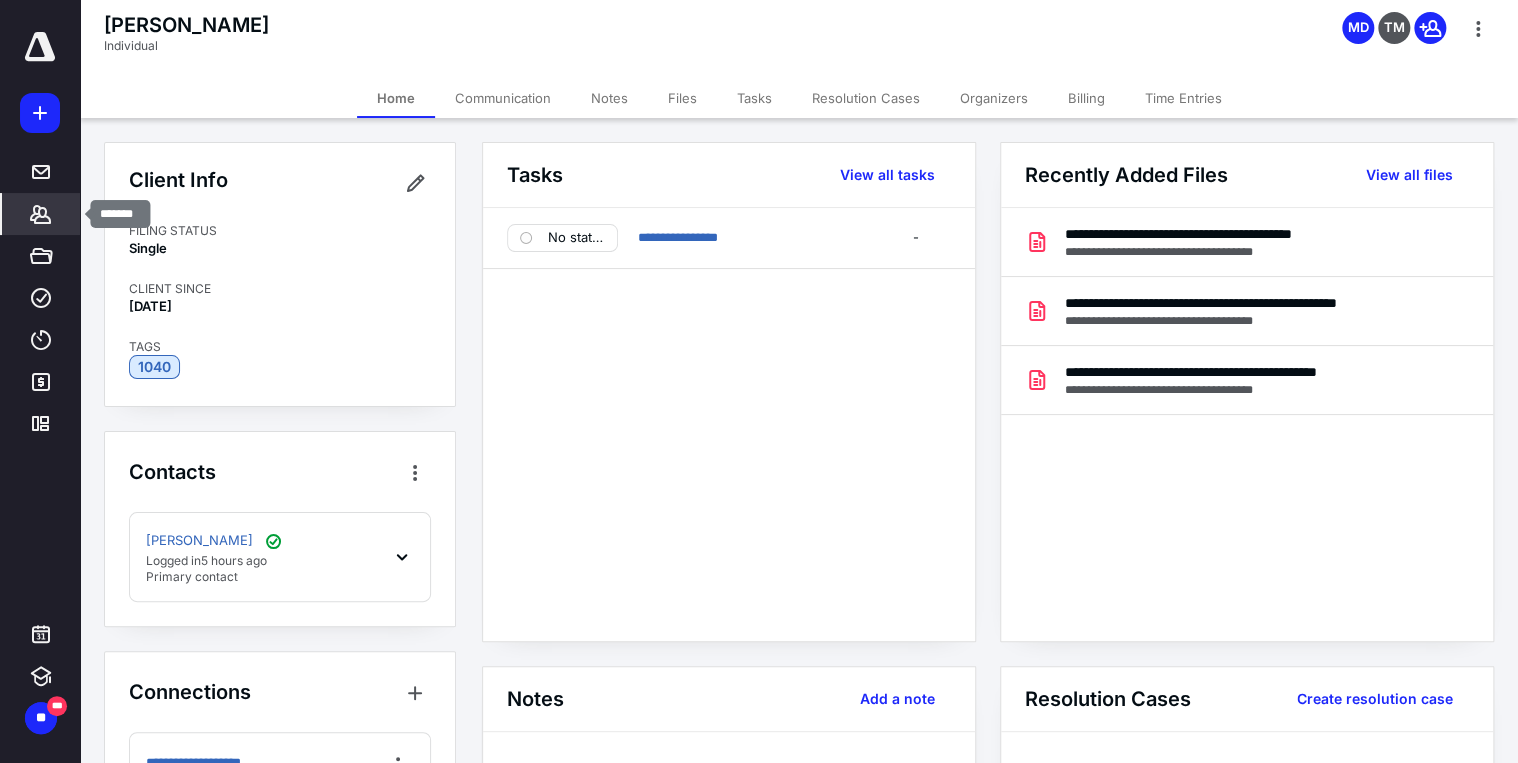 click 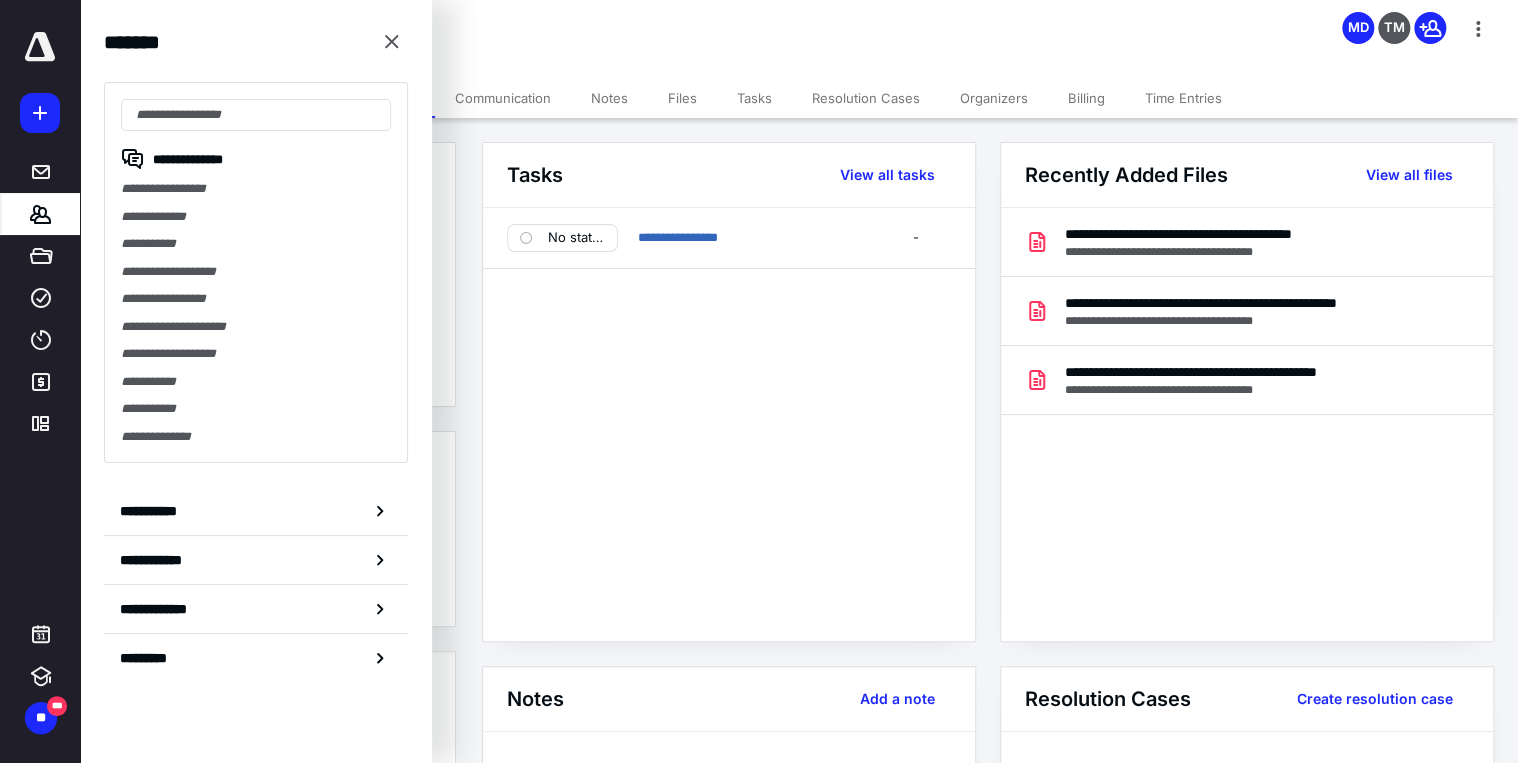 click on "**********" at bounding box center [256, 244] 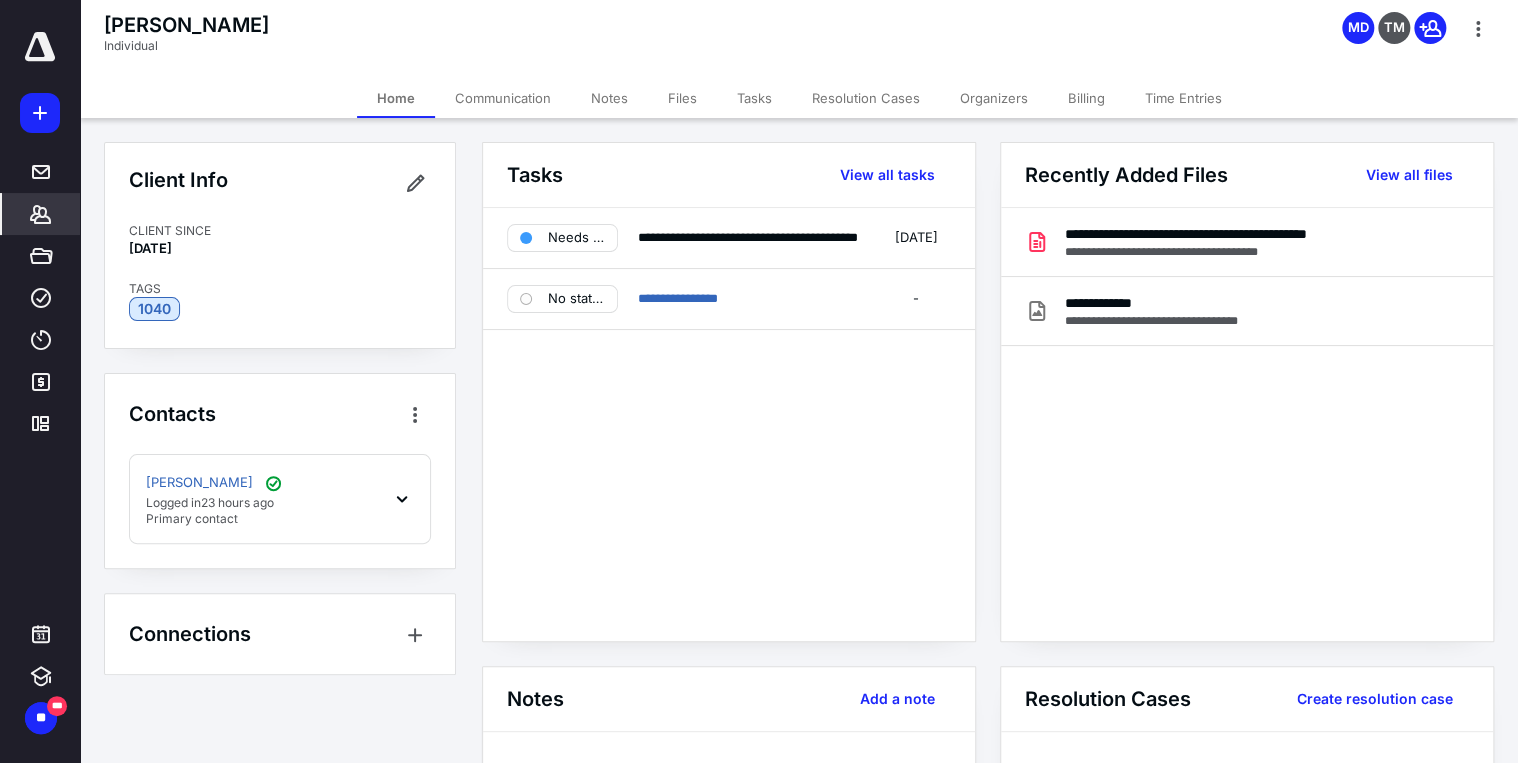click on "**********" at bounding box center (1173, 303) 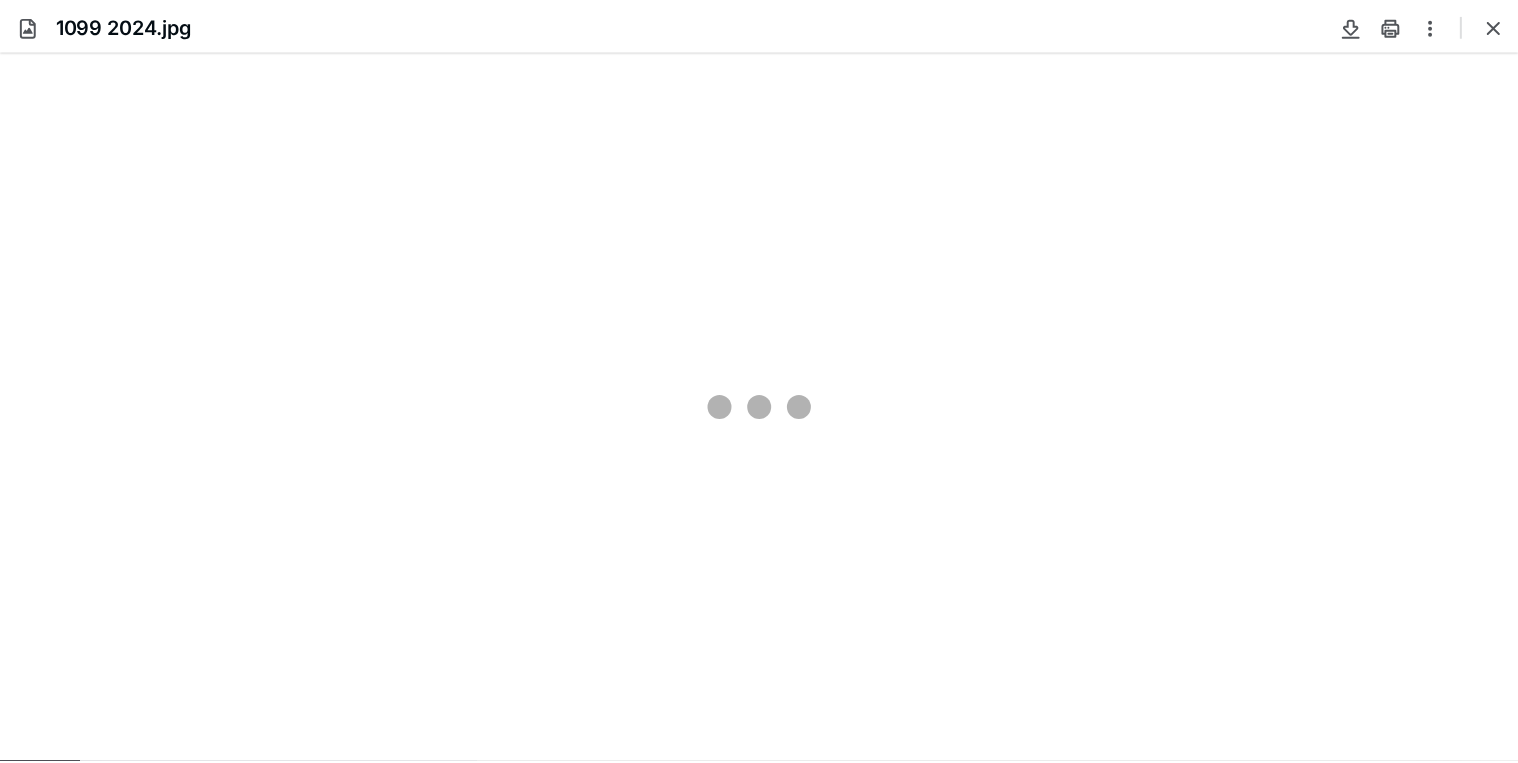 scroll, scrollTop: 0, scrollLeft: 0, axis: both 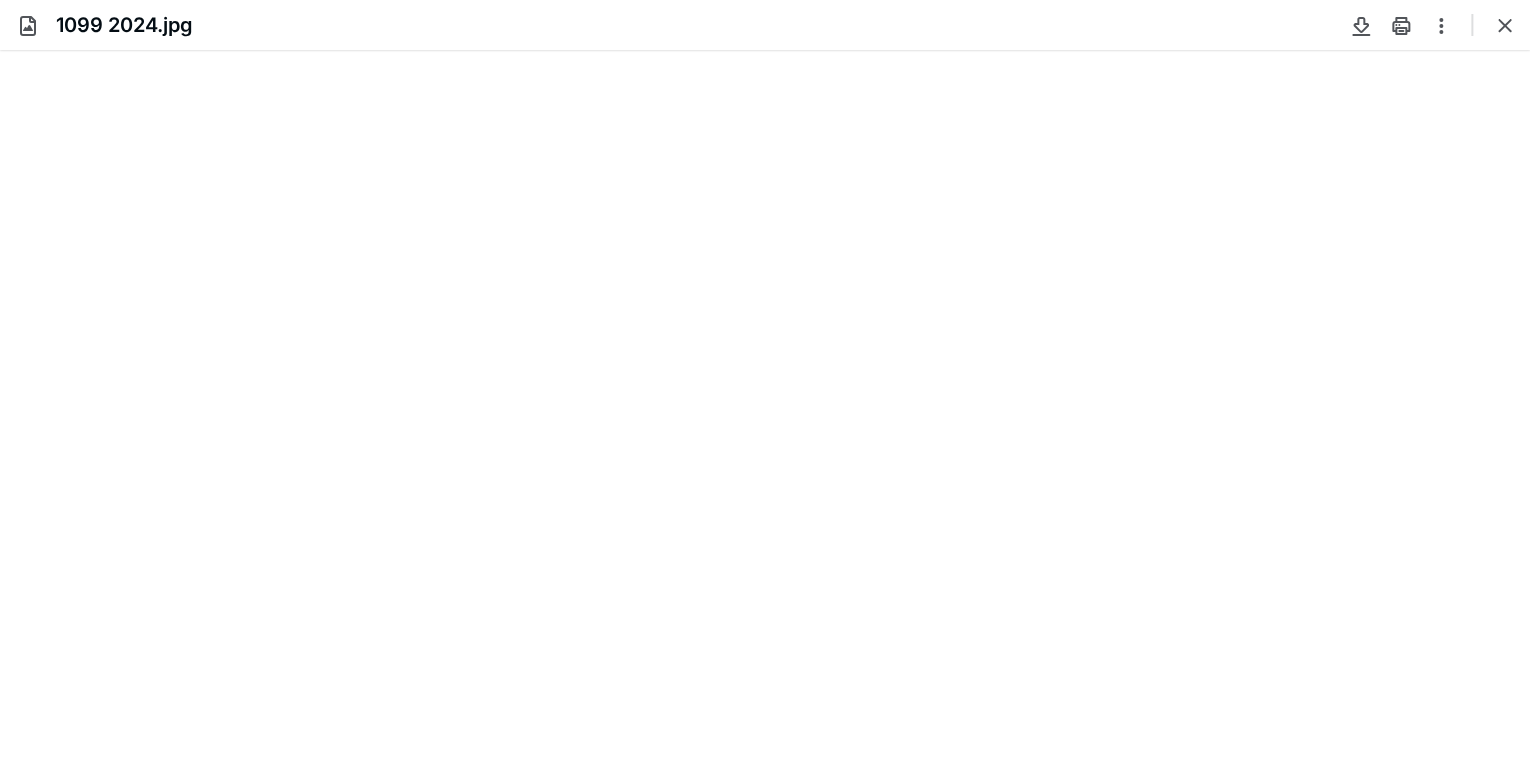 type on "87" 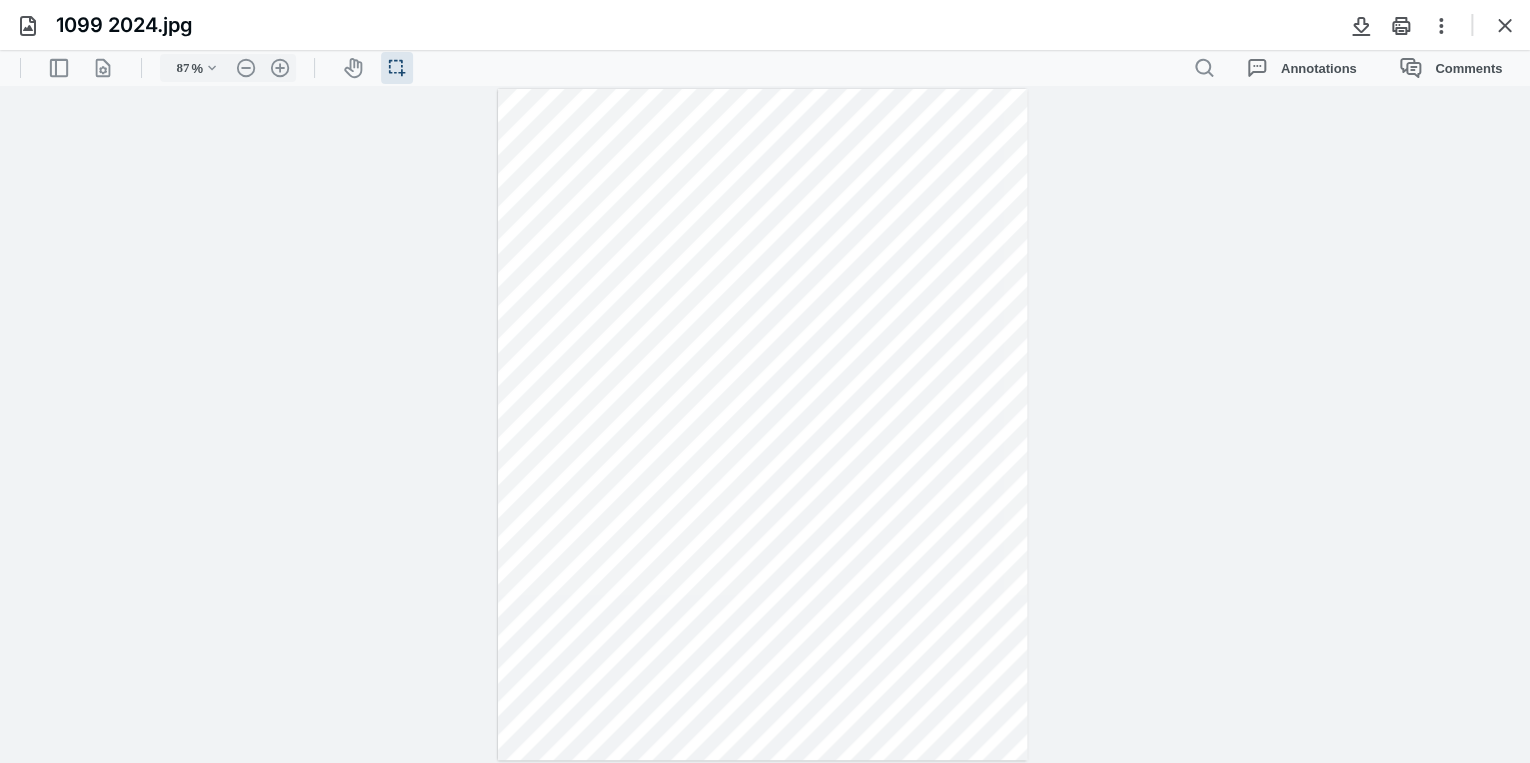 click at bounding box center [1505, 25] 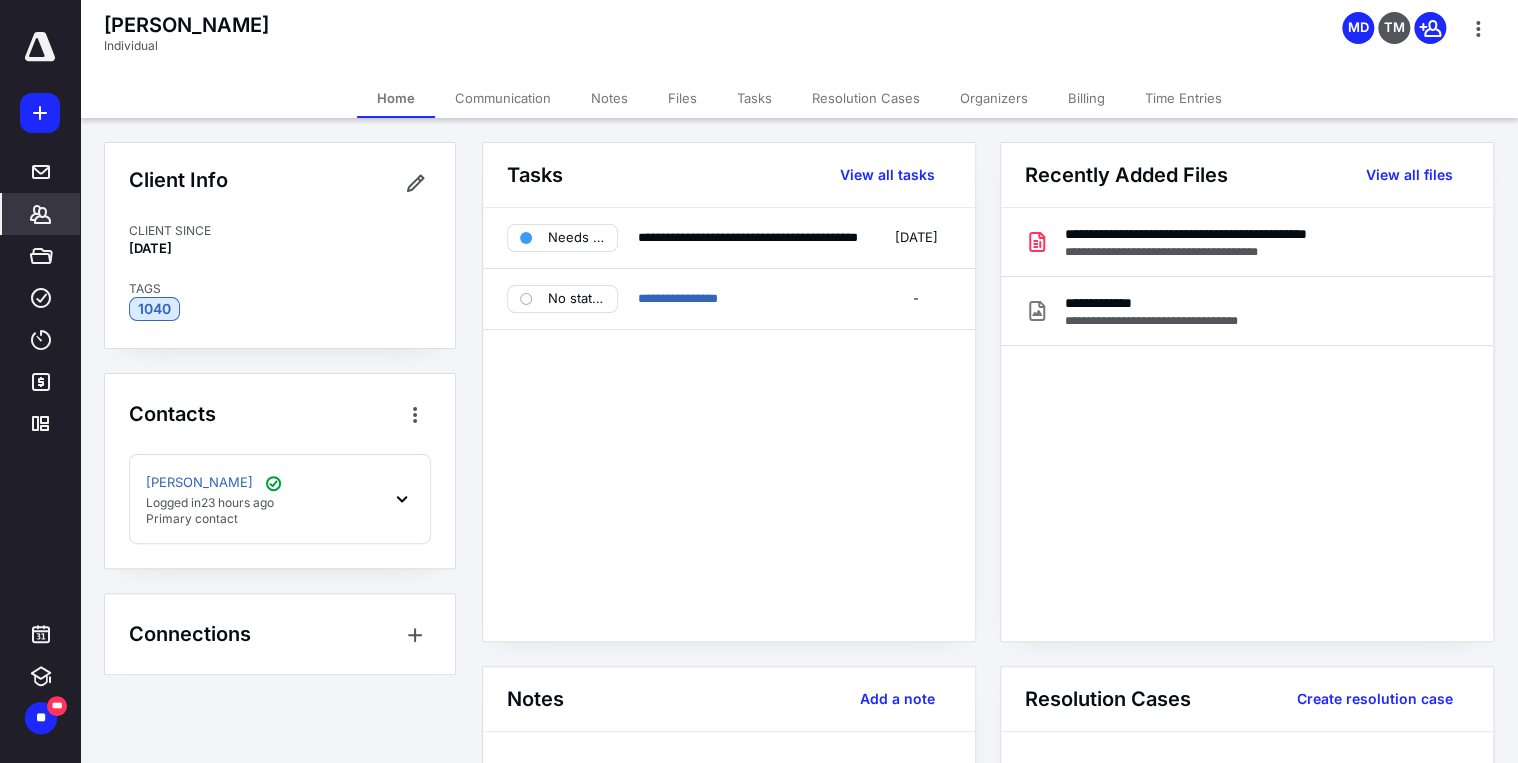 click on "Organizers" at bounding box center [994, 98] 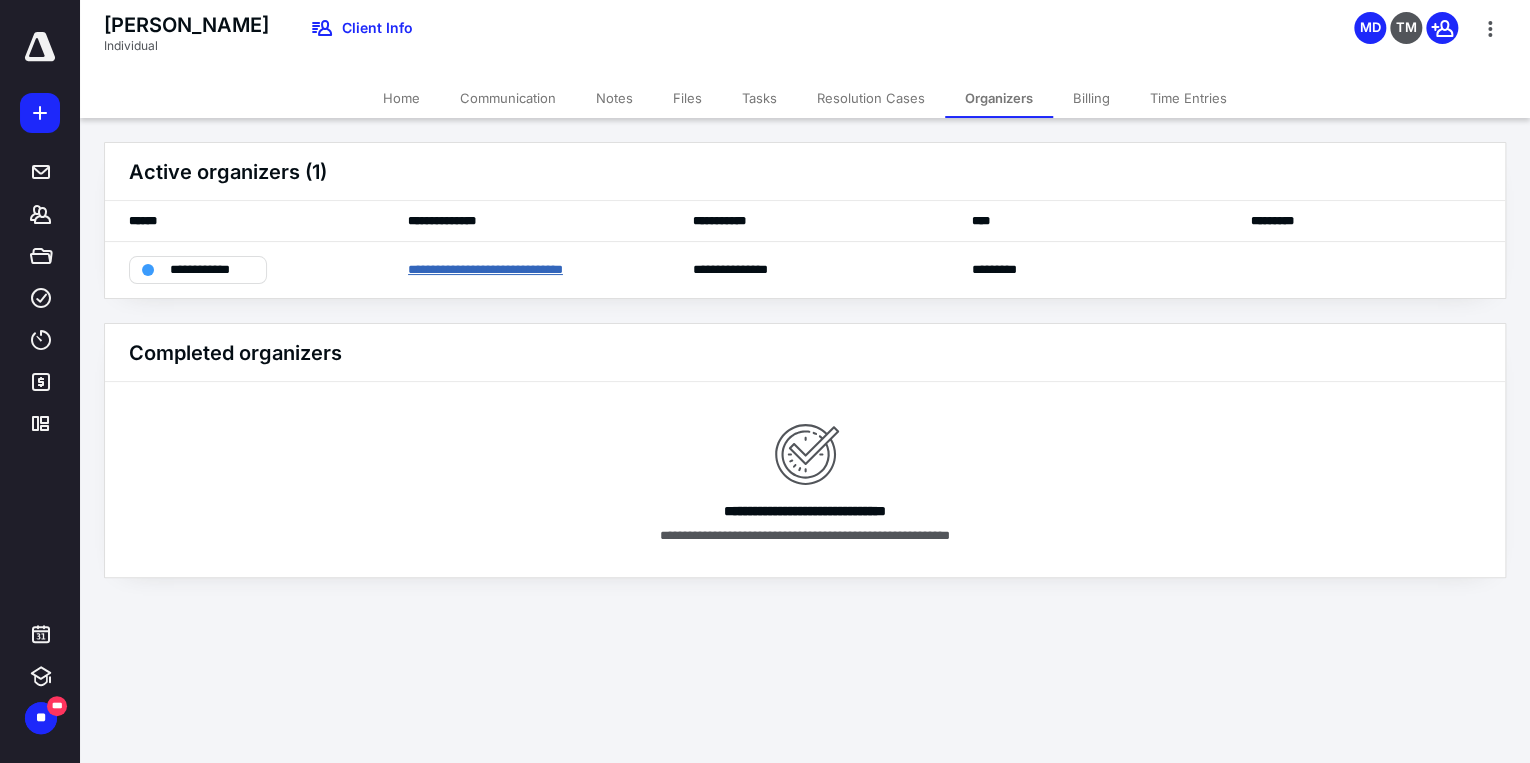 click on "**********" at bounding box center (515, 270) 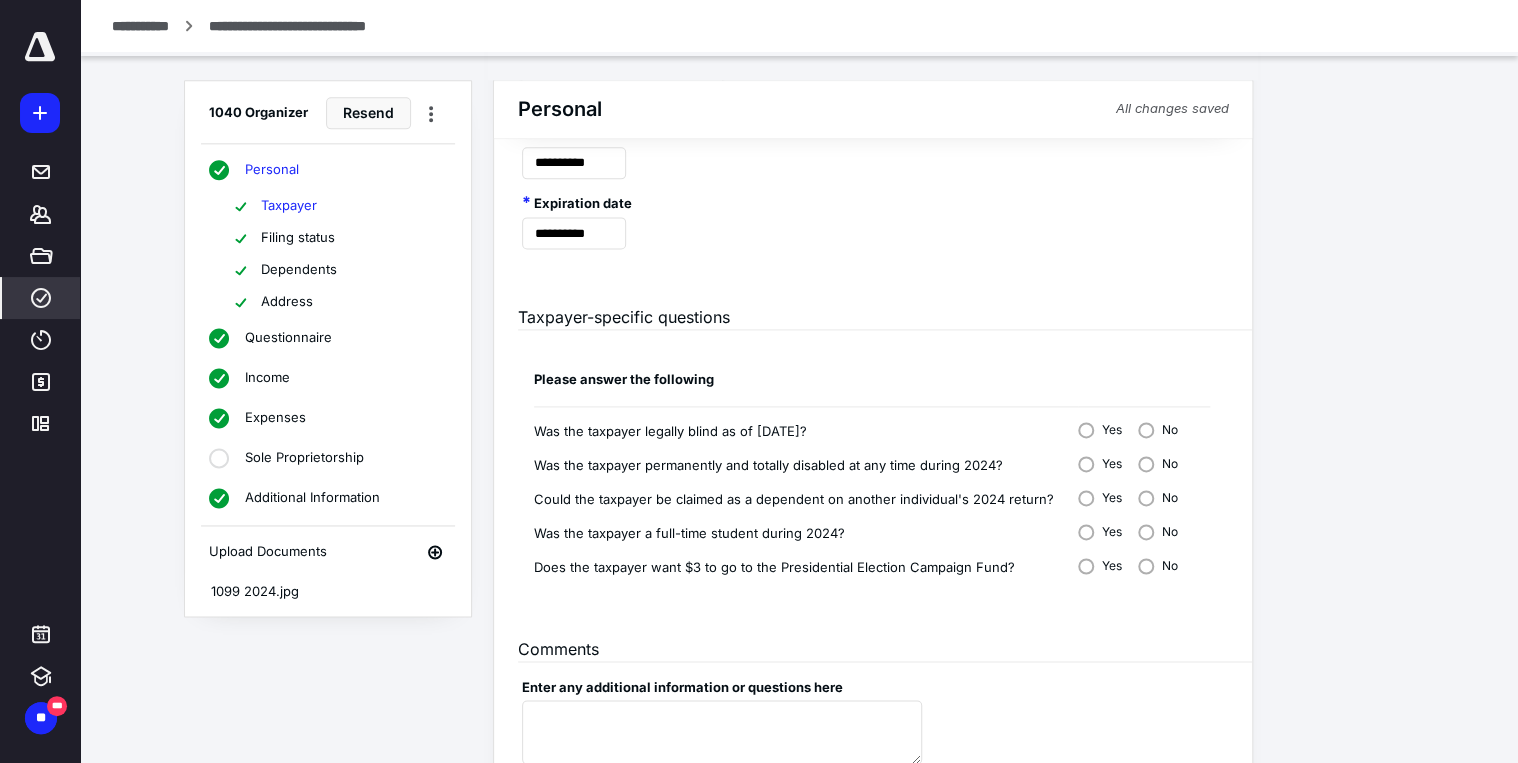 scroll, scrollTop: 1357, scrollLeft: 0, axis: vertical 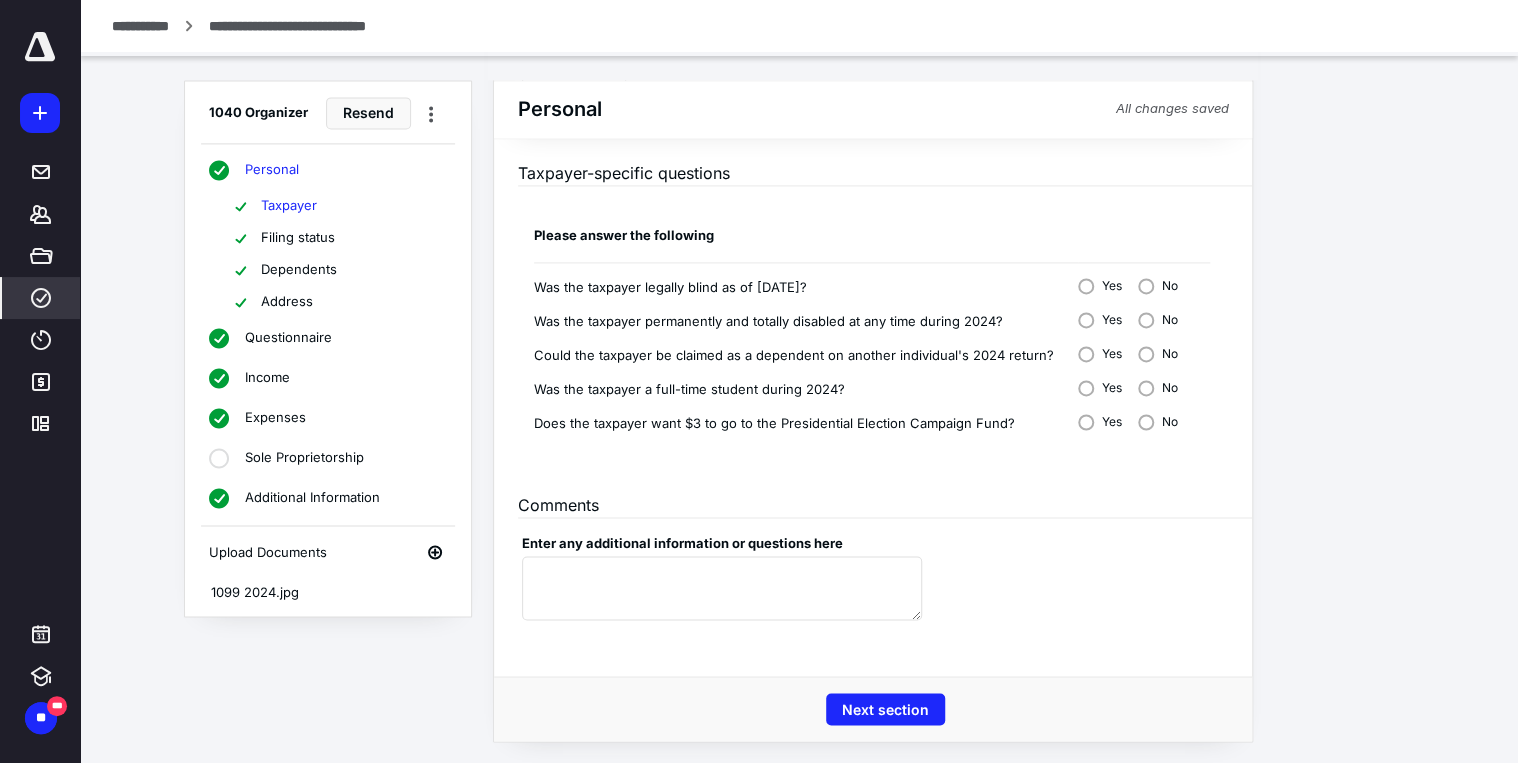 click on "Next section" at bounding box center [885, 709] 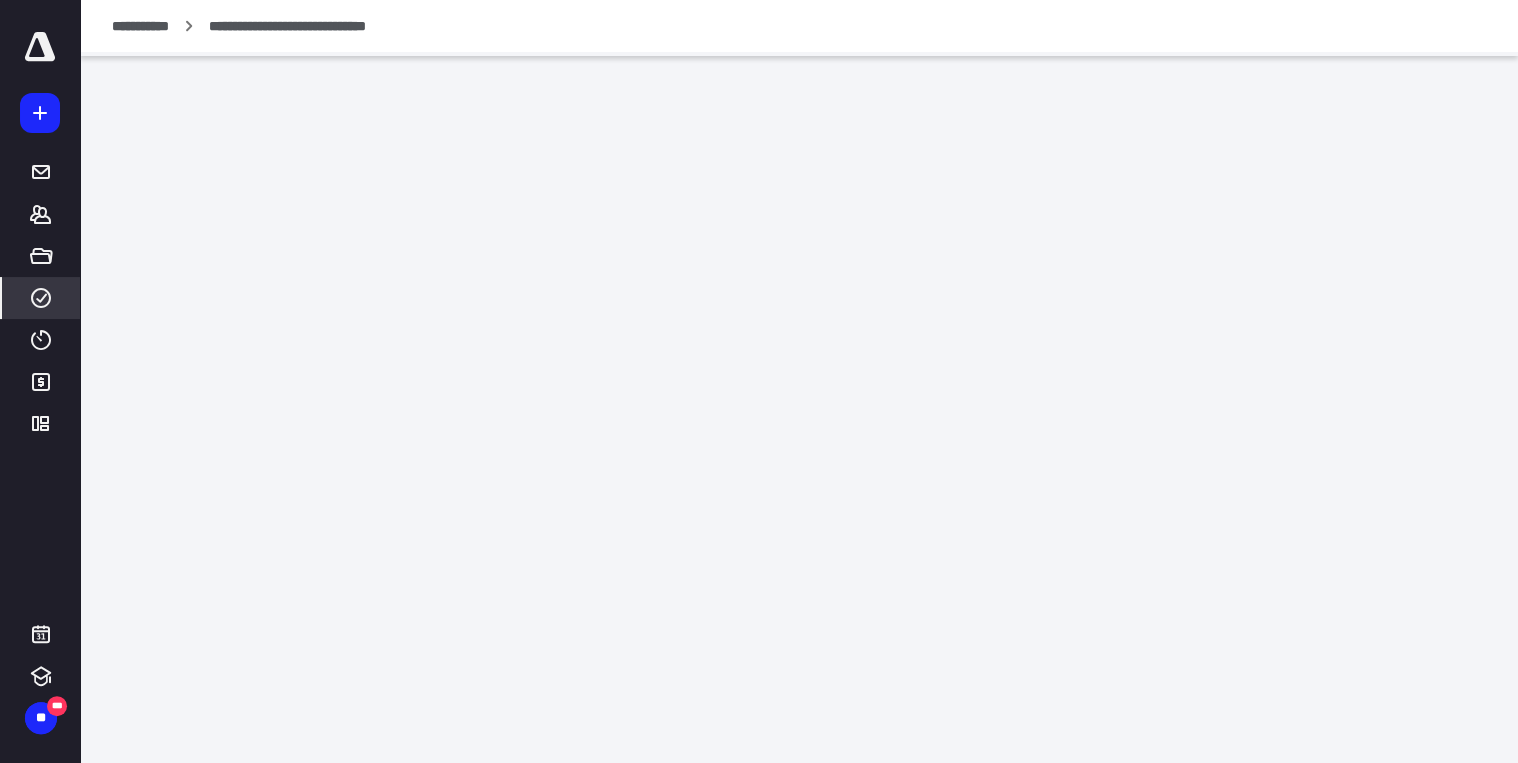 scroll, scrollTop: 0, scrollLeft: 0, axis: both 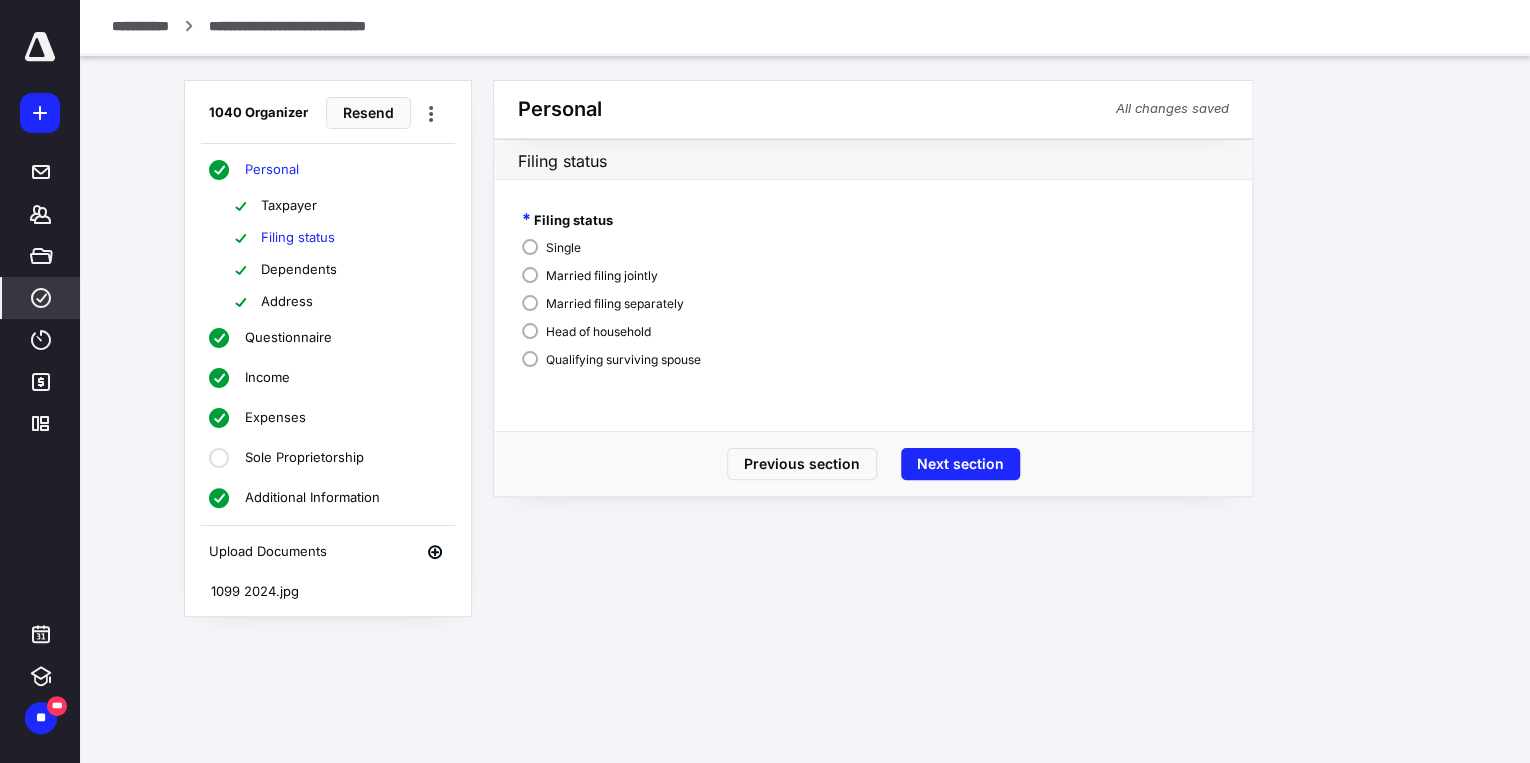 click on "Next section" at bounding box center (960, 464) 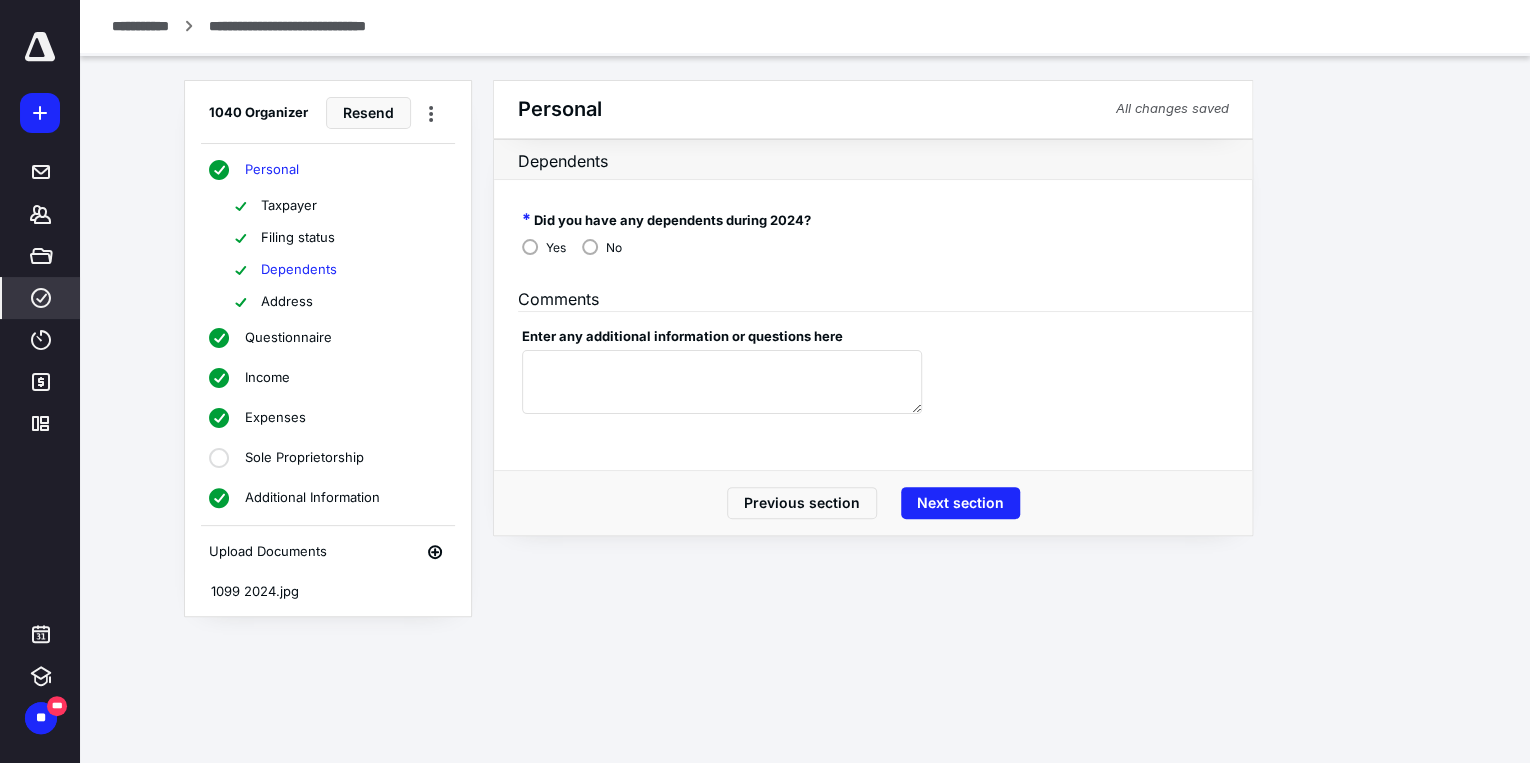 click on "Next section" at bounding box center [960, 503] 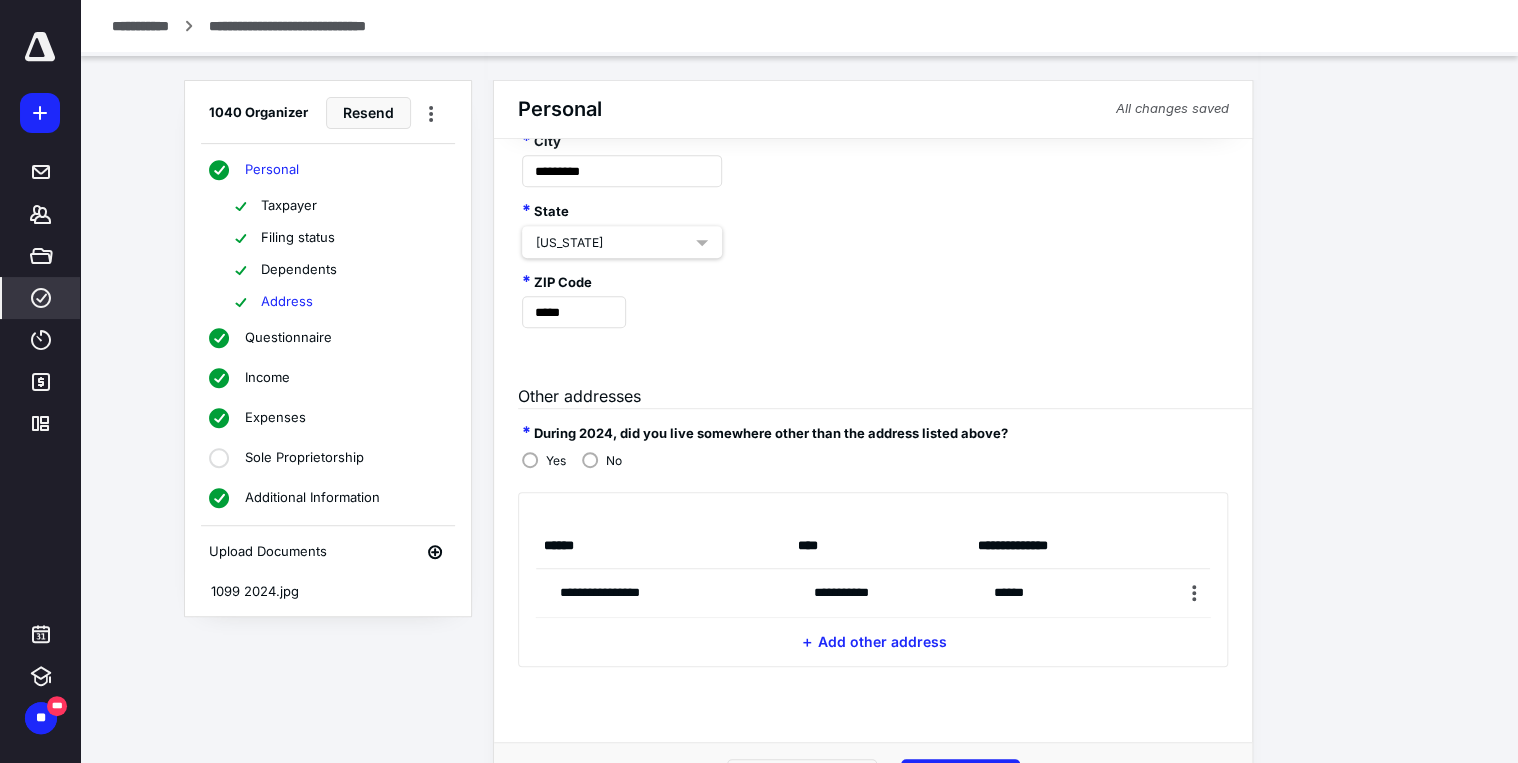 scroll, scrollTop: 386, scrollLeft: 0, axis: vertical 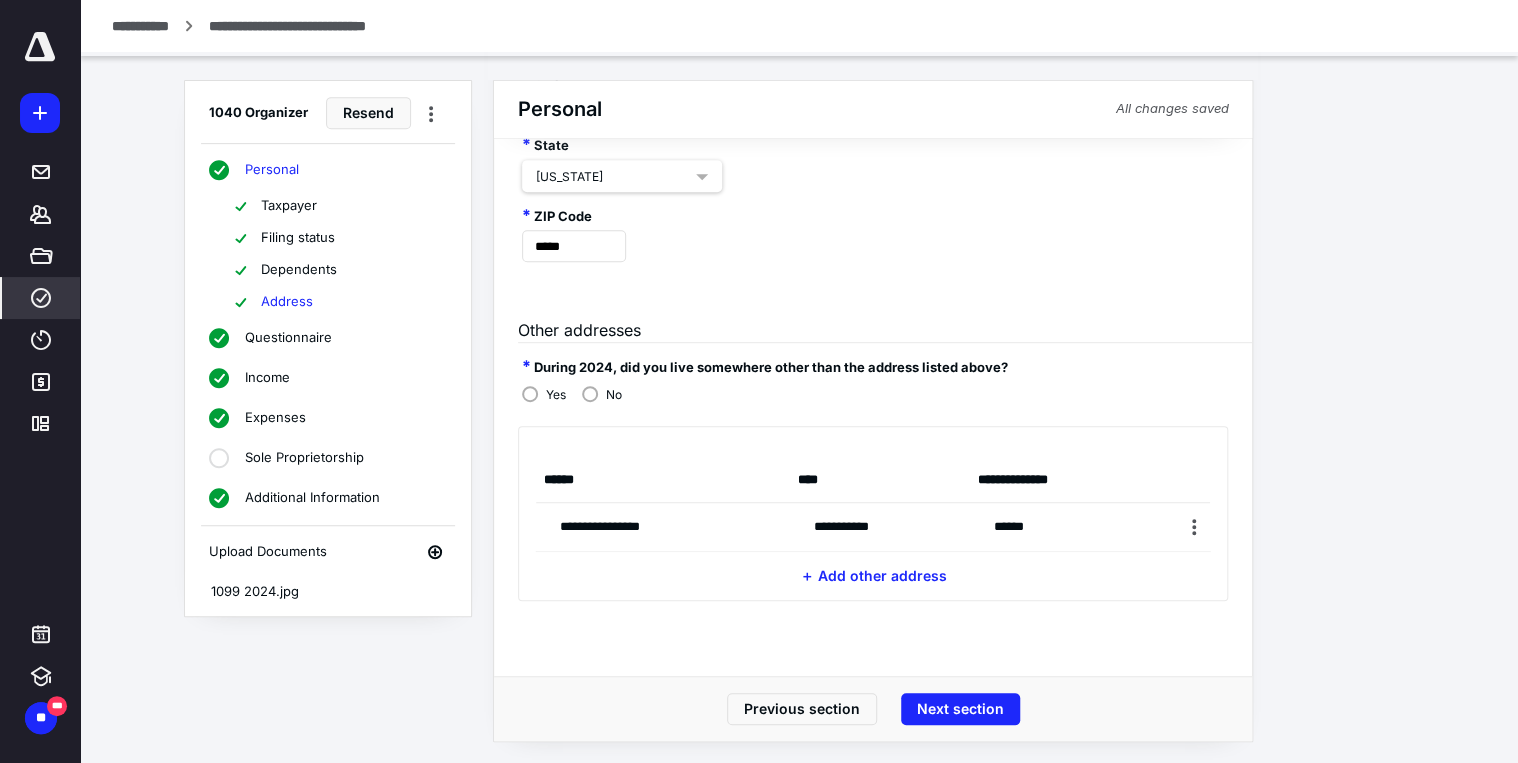 click on "Next section" at bounding box center [960, 709] 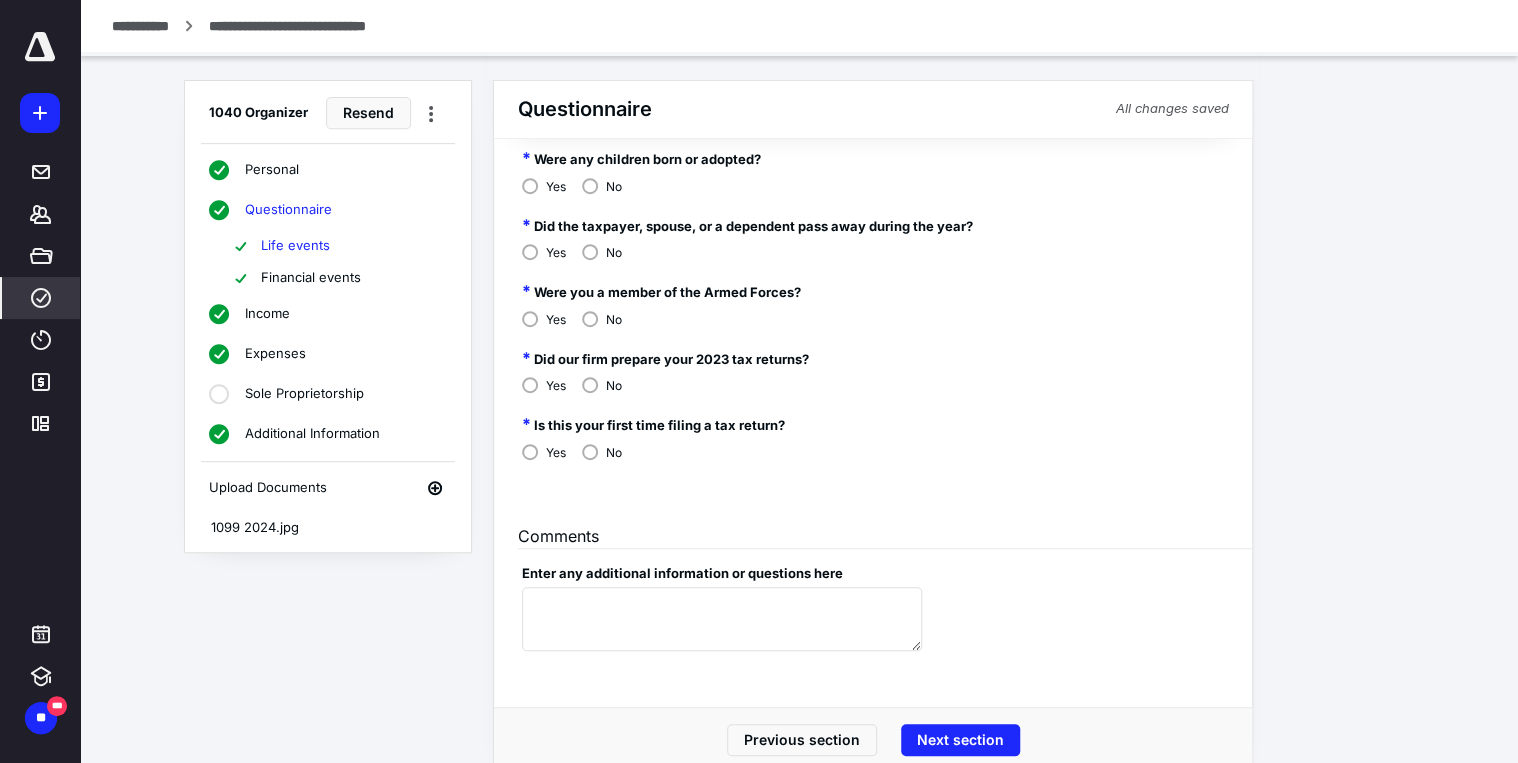 scroll, scrollTop: 392, scrollLeft: 0, axis: vertical 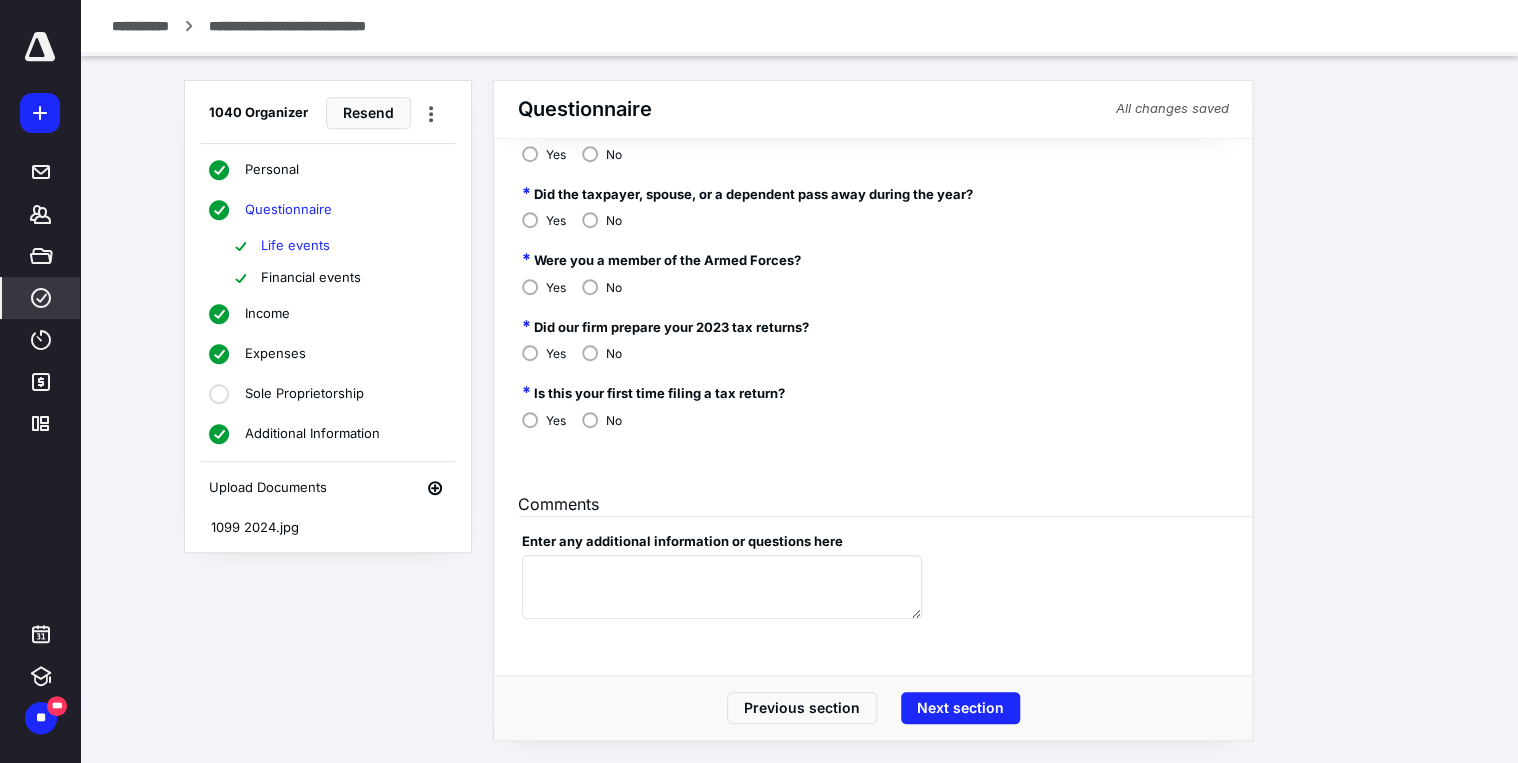 click on "Next section" at bounding box center (960, 708) 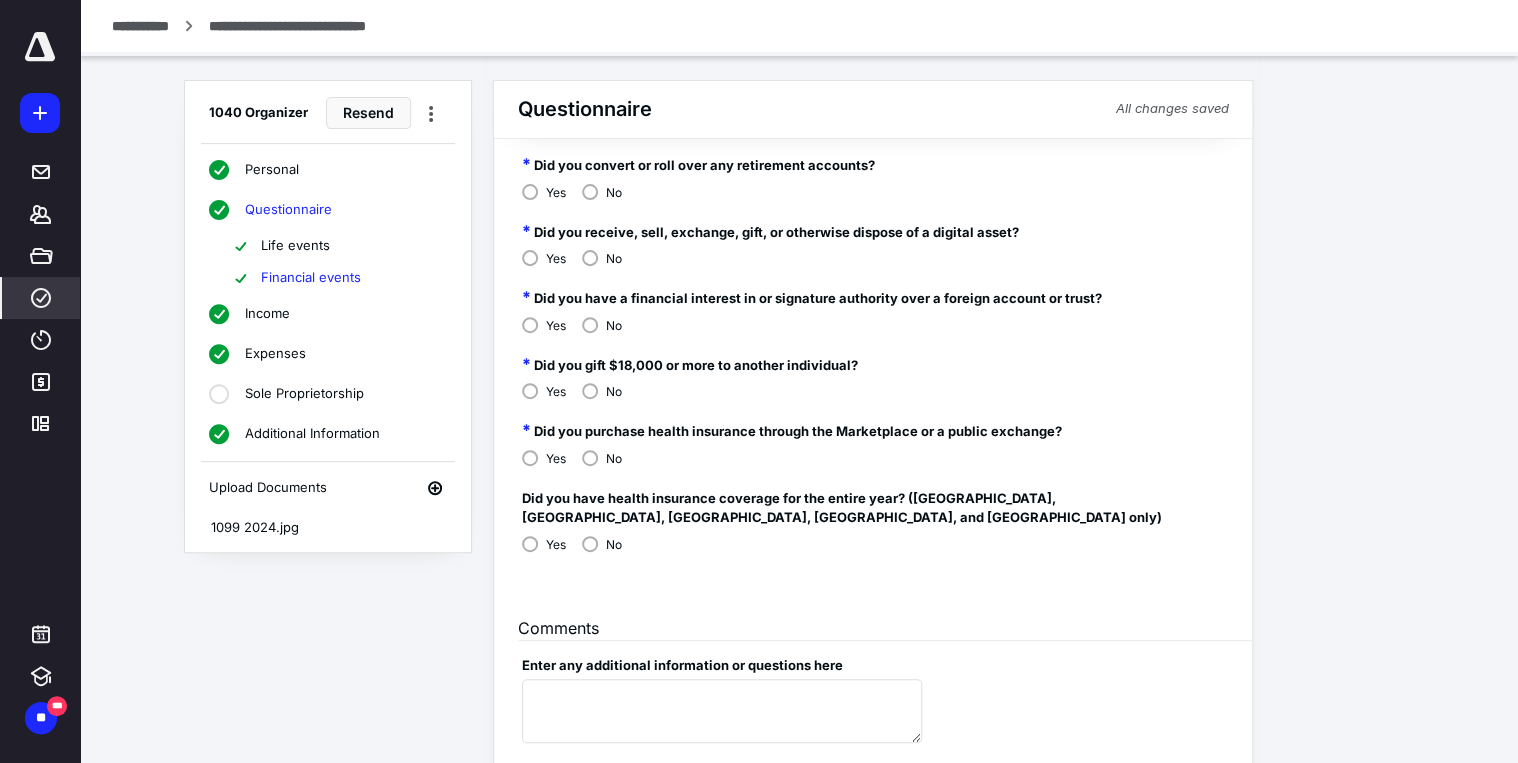 scroll, scrollTop: 325, scrollLeft: 0, axis: vertical 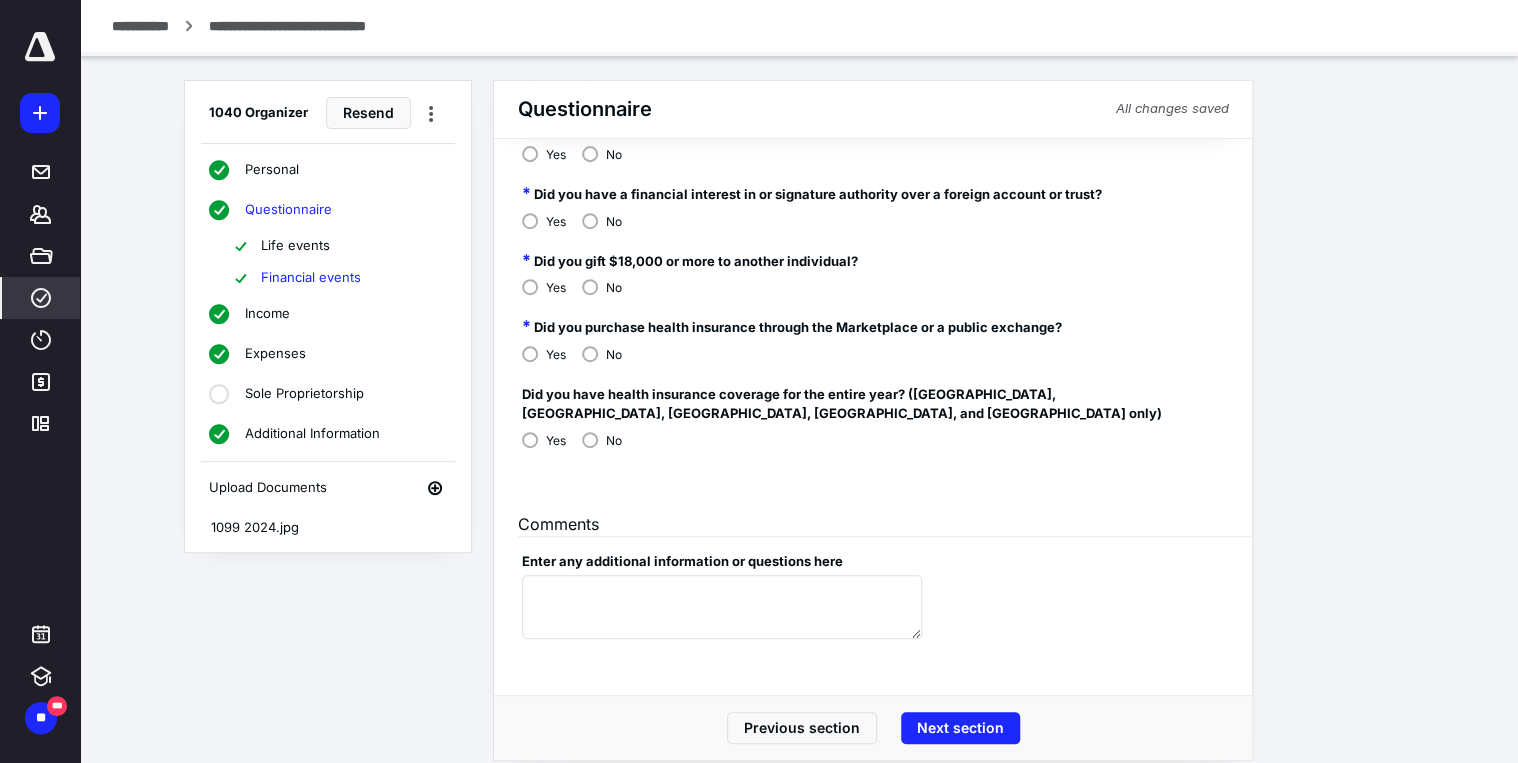 click on "Next section" at bounding box center (960, 728) 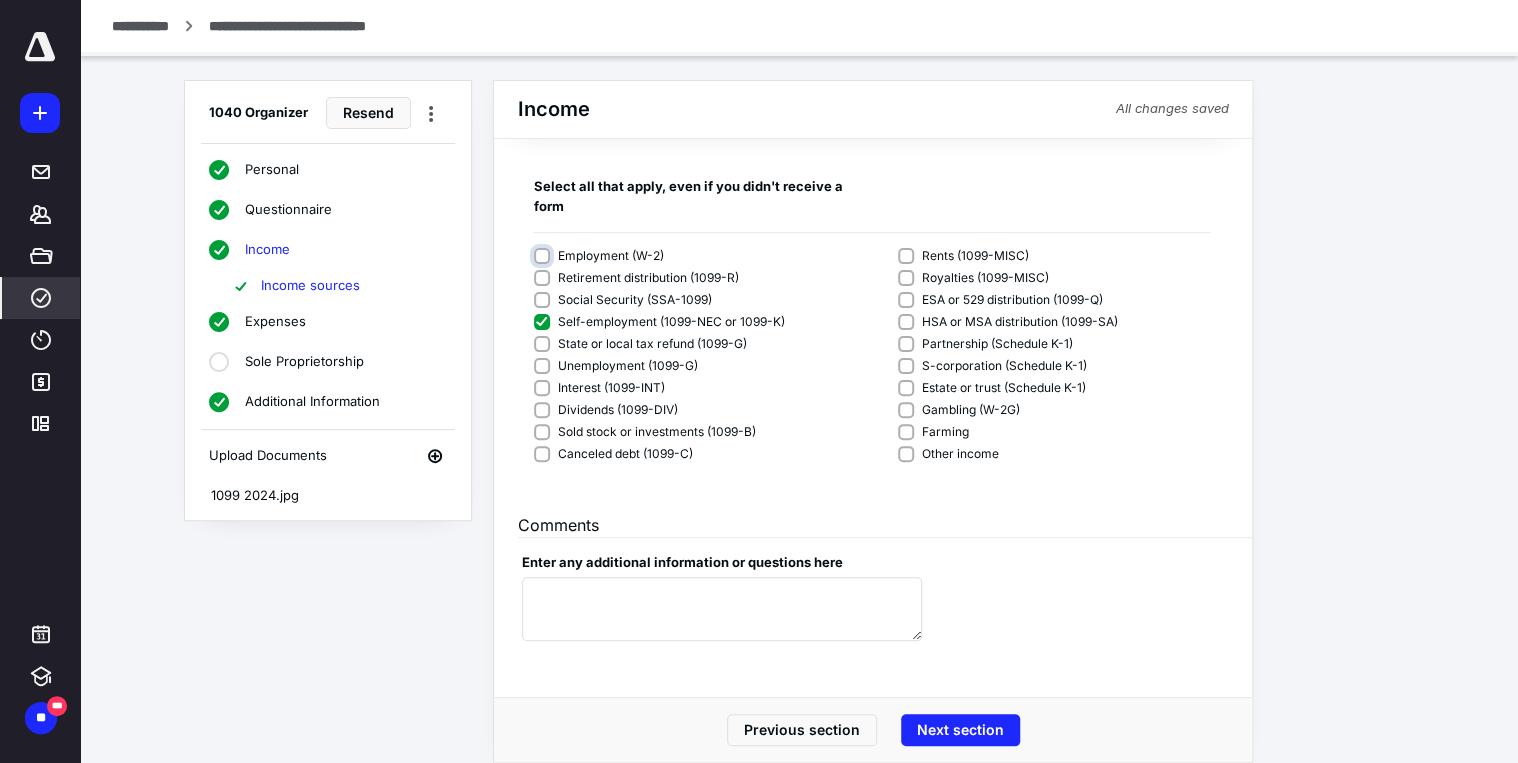 scroll, scrollTop: 94, scrollLeft: 0, axis: vertical 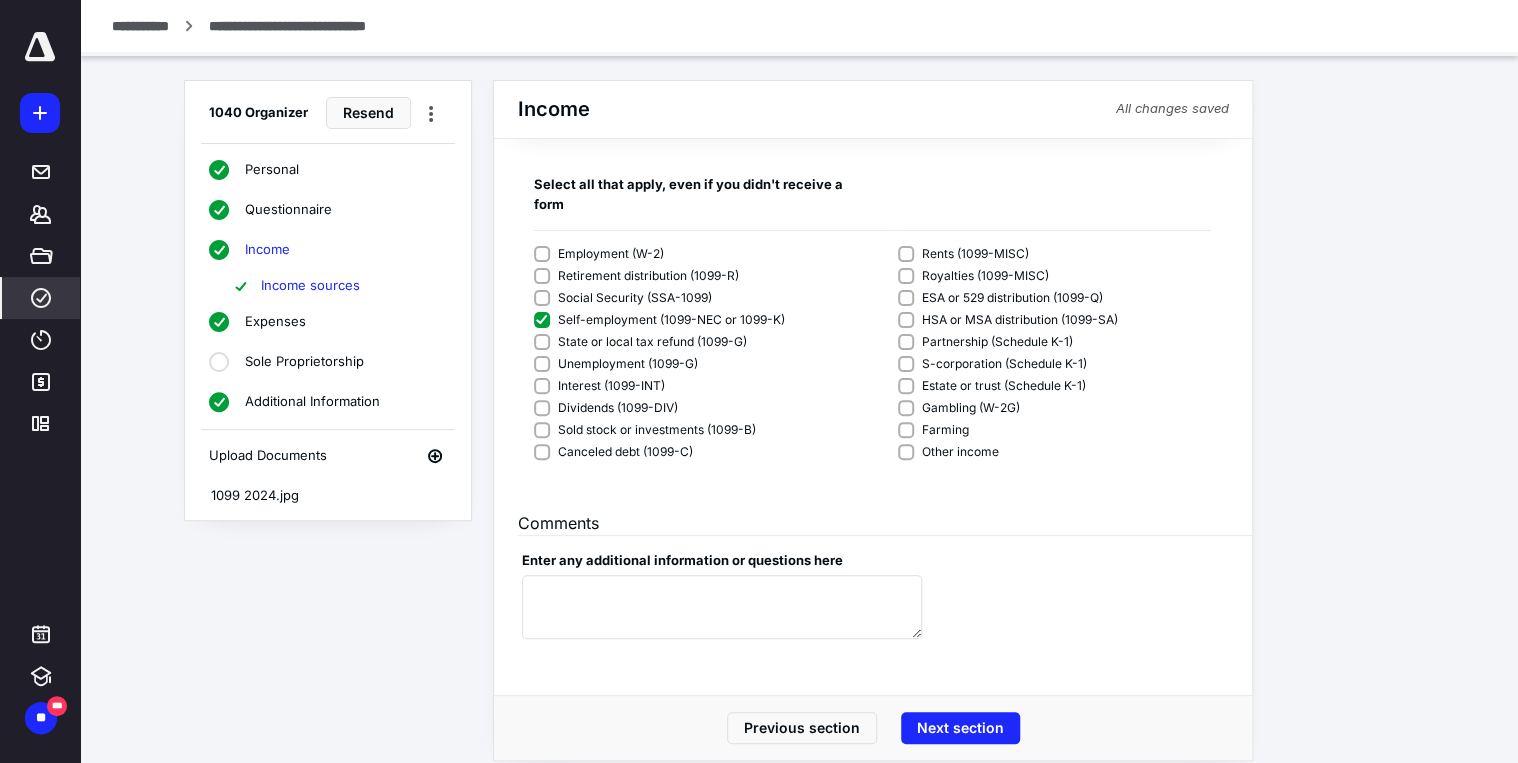 click on "Next section" at bounding box center [960, 728] 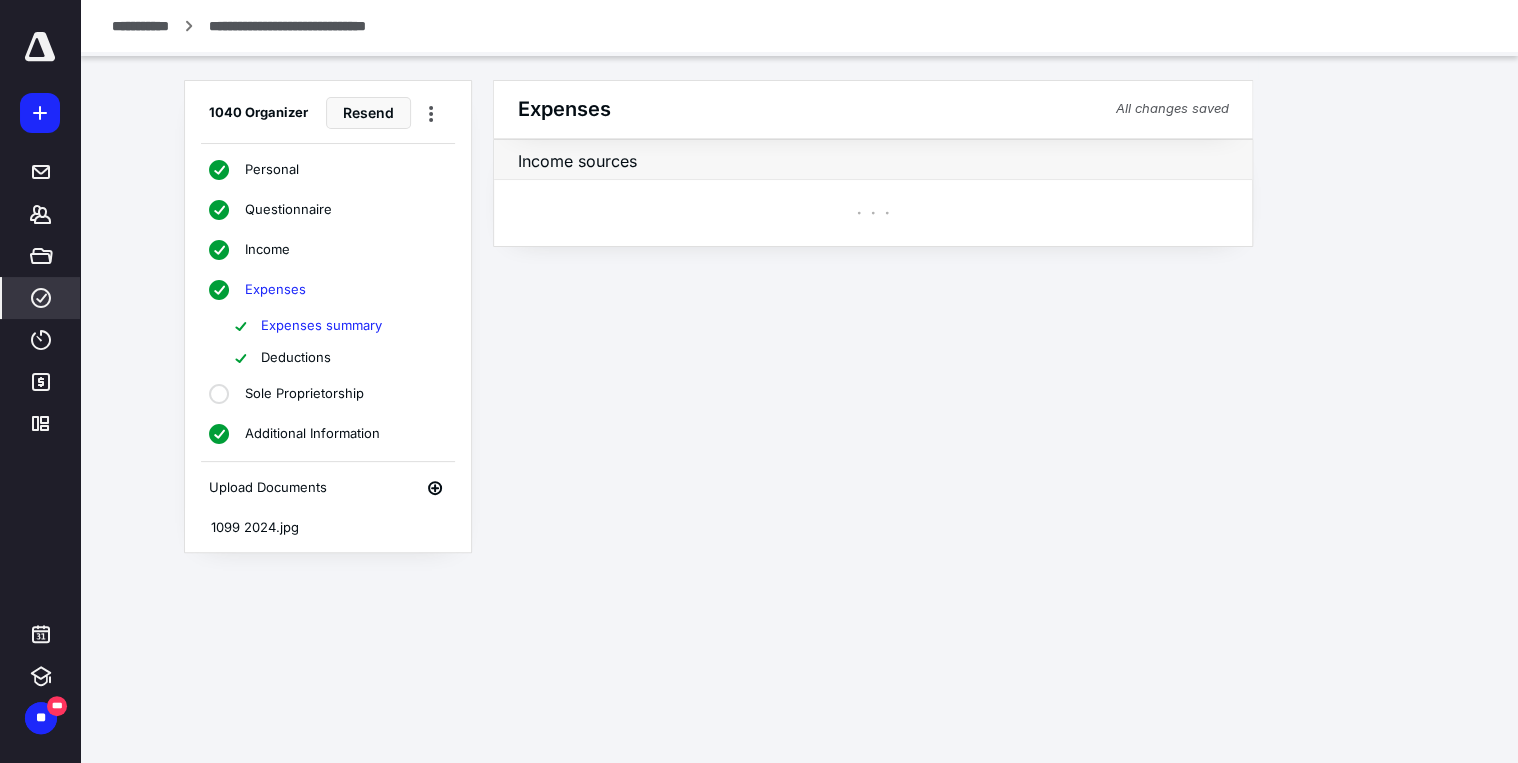 scroll, scrollTop: 0, scrollLeft: 0, axis: both 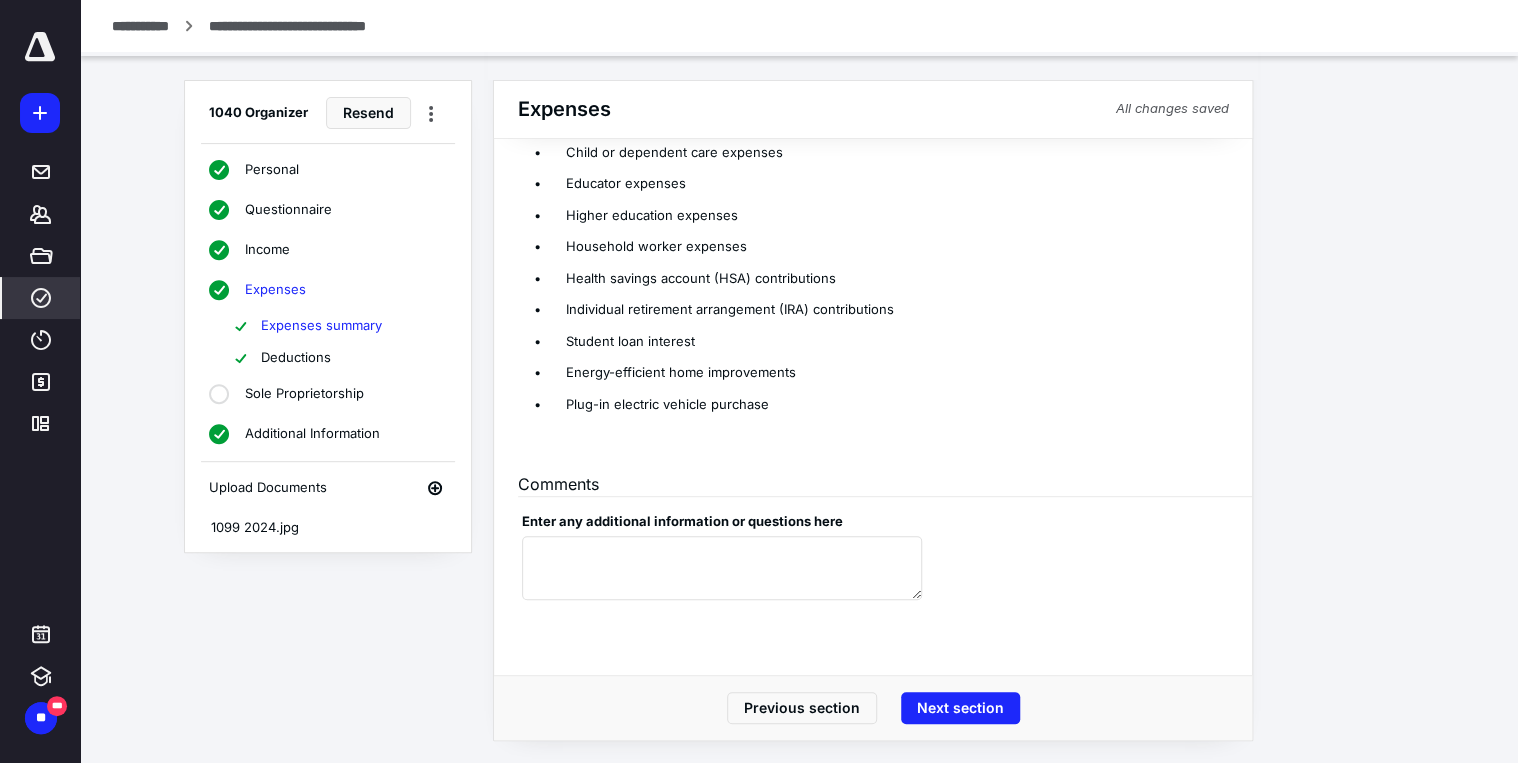 click on "Next section" at bounding box center (960, 708) 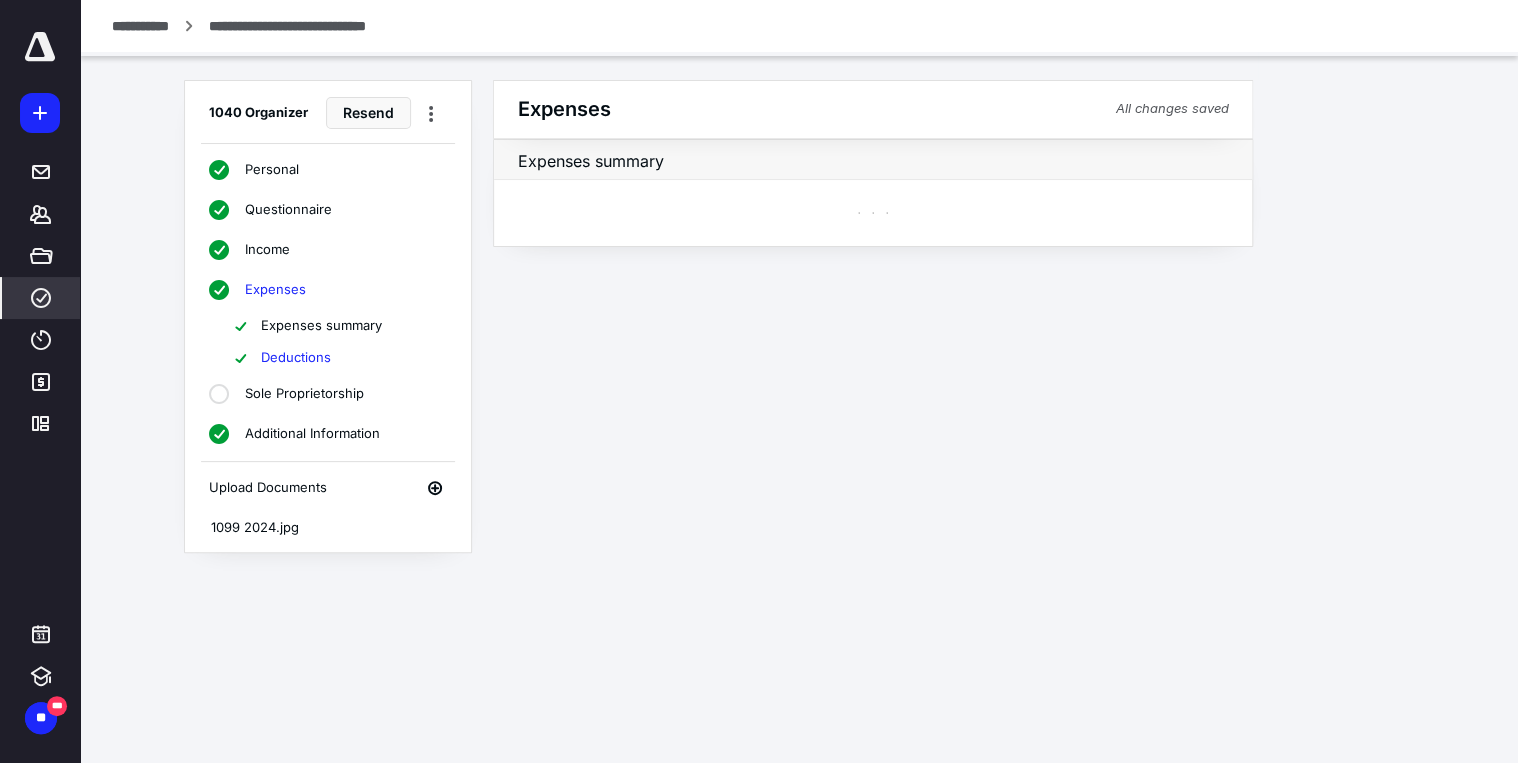 scroll, scrollTop: 0, scrollLeft: 0, axis: both 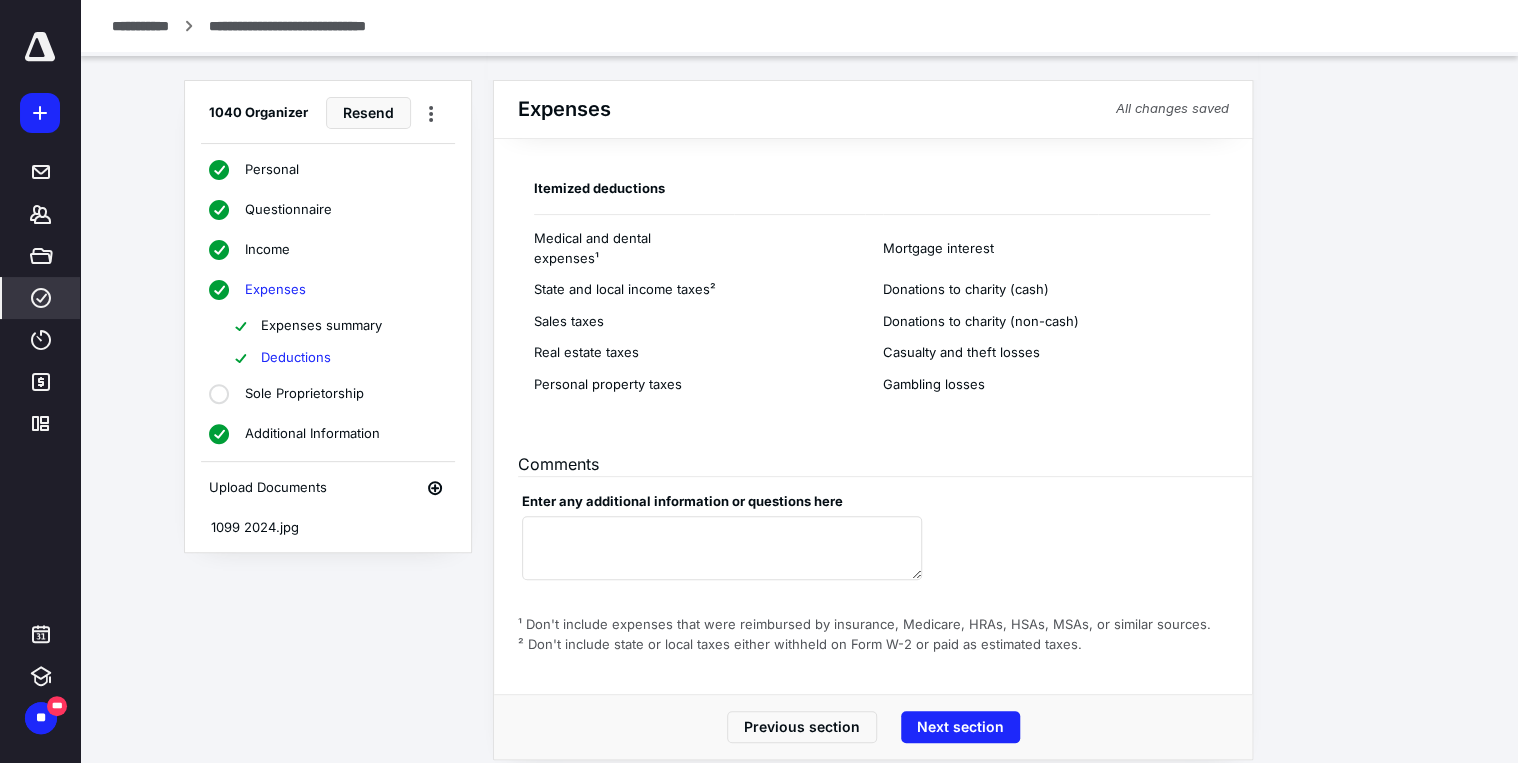 click on "Next section" at bounding box center (960, 727) 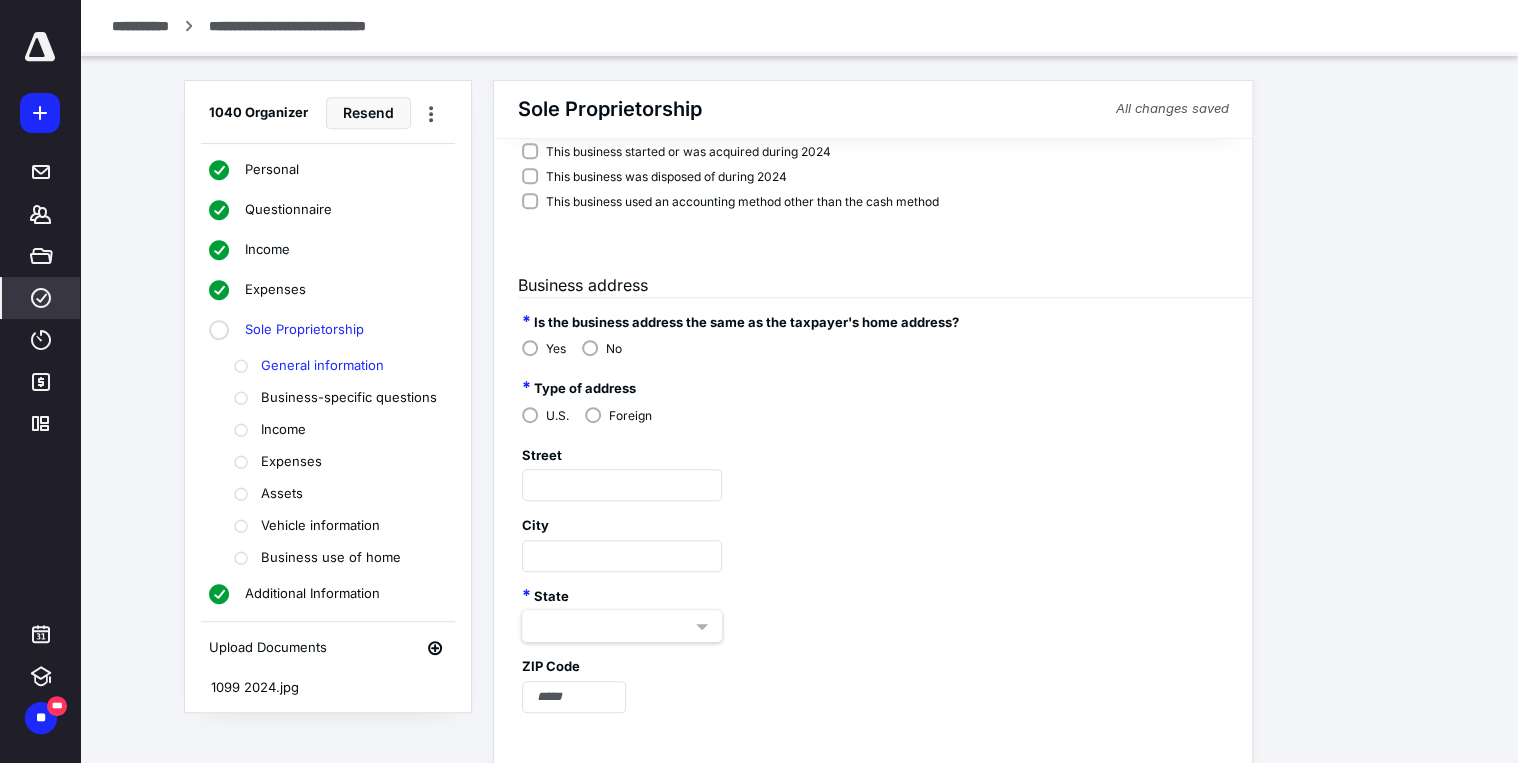 scroll, scrollTop: 487, scrollLeft: 0, axis: vertical 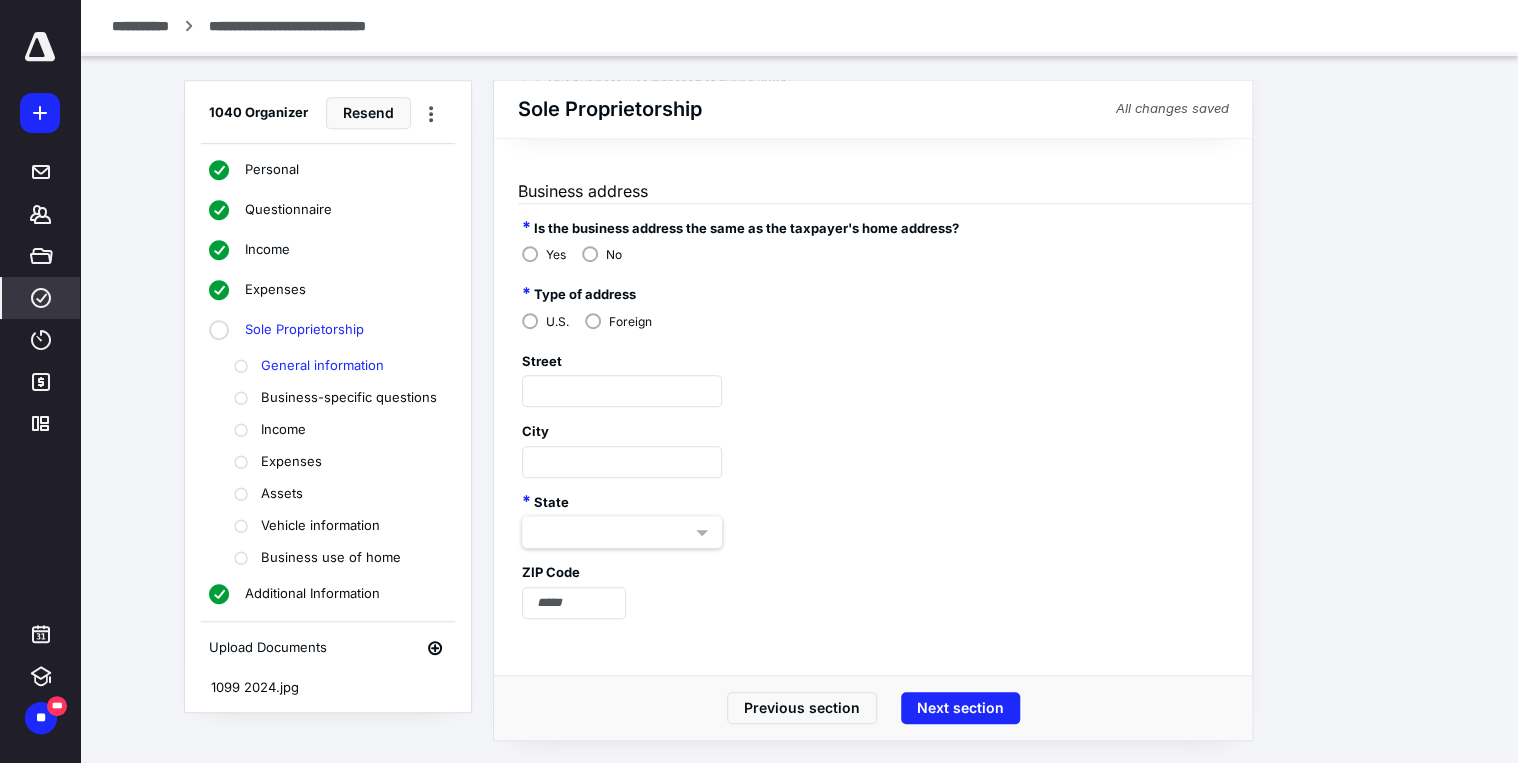 click on "Next section" at bounding box center [960, 708] 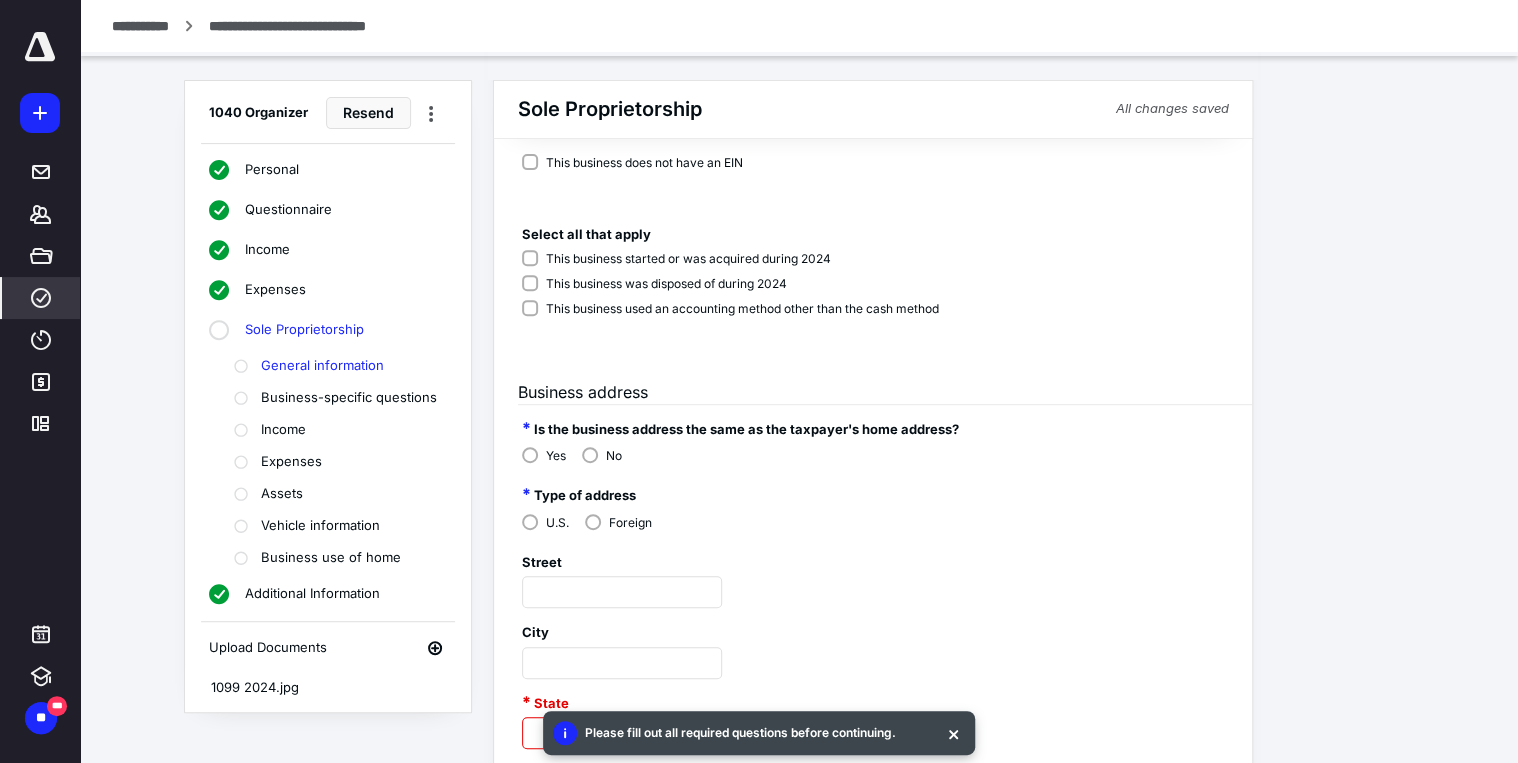 scroll, scrollTop: 127, scrollLeft: 0, axis: vertical 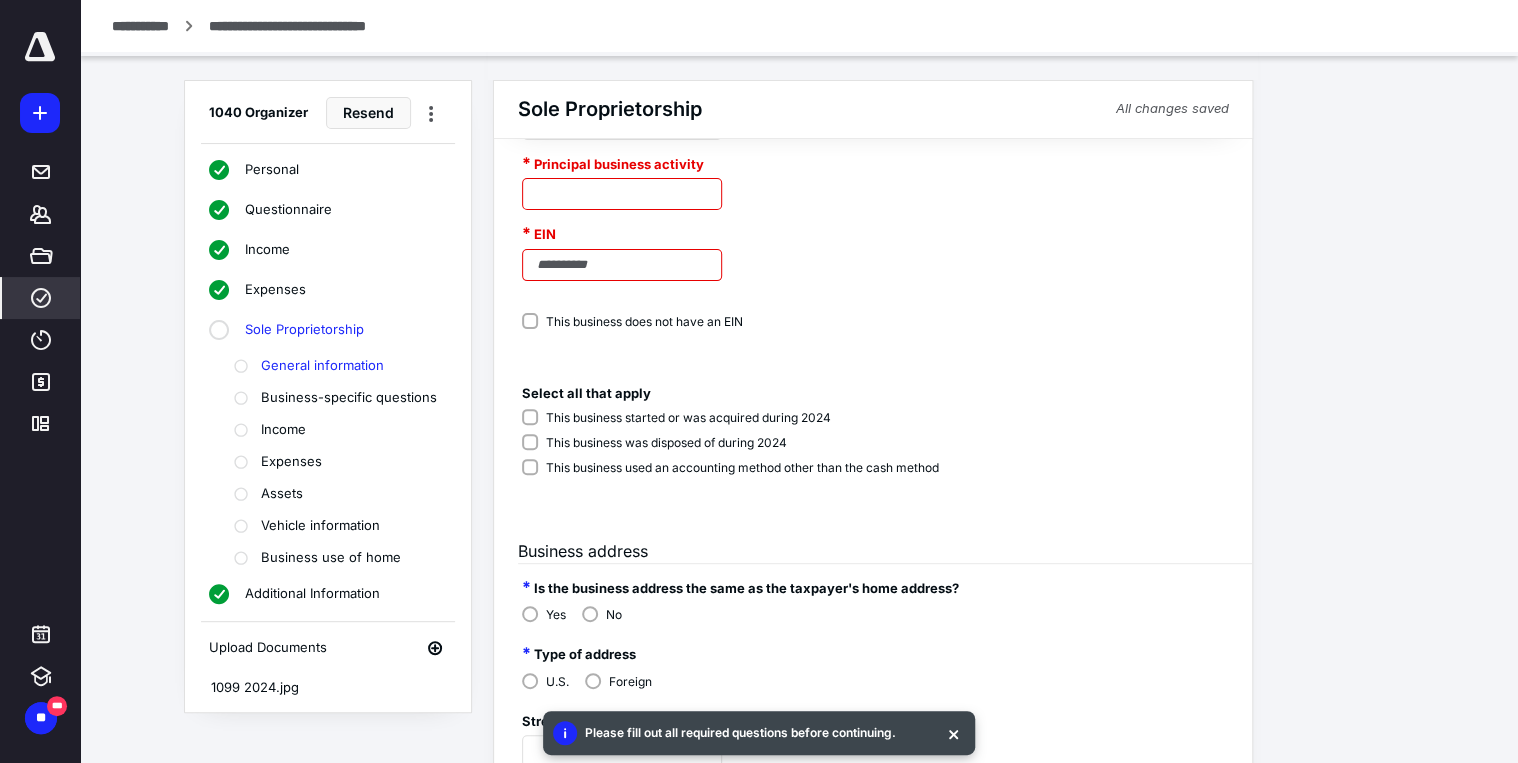 click on "This business does not have an EIN" at bounding box center (632, 322) 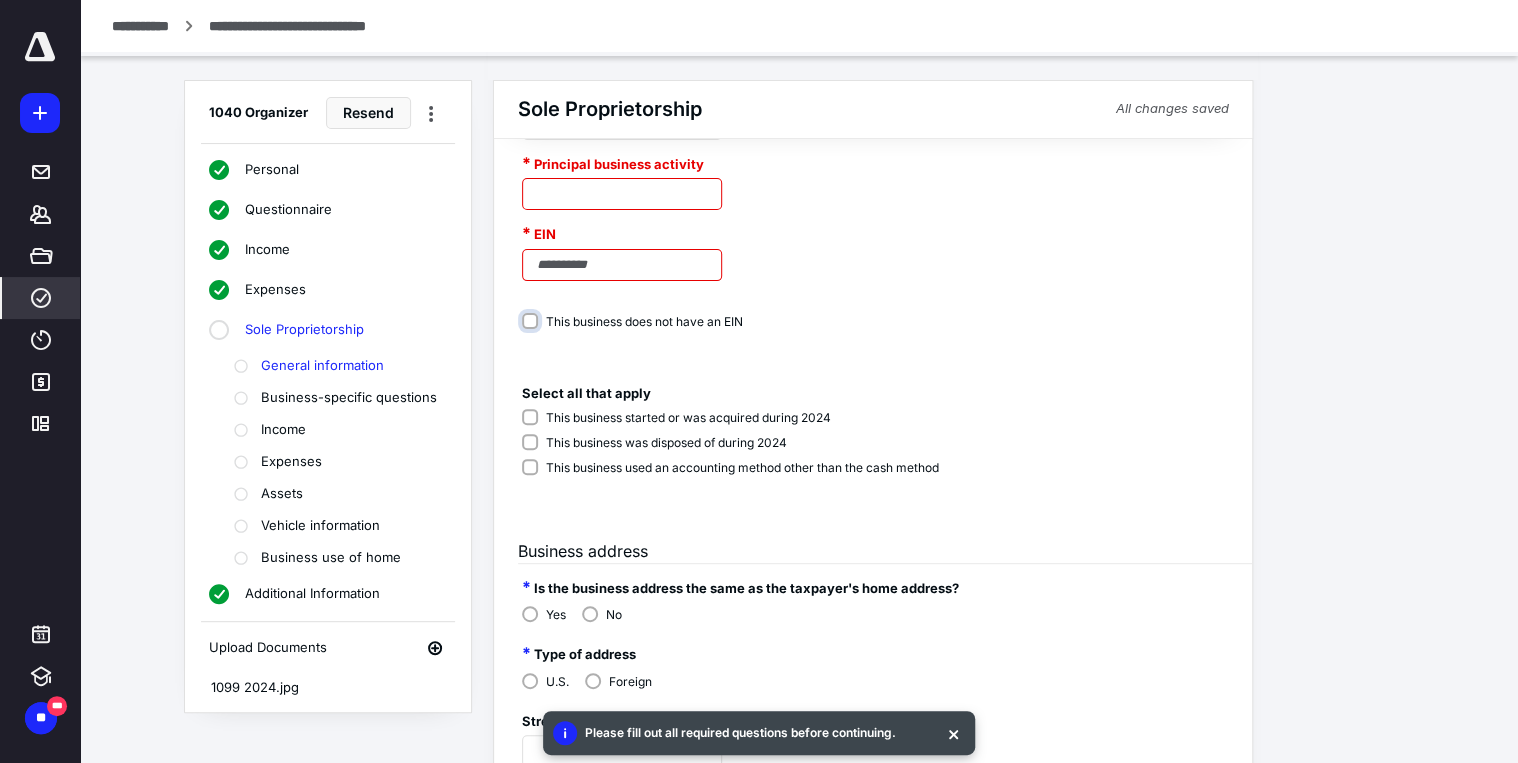 click on "This business does not have an EIN" at bounding box center [636, 332] 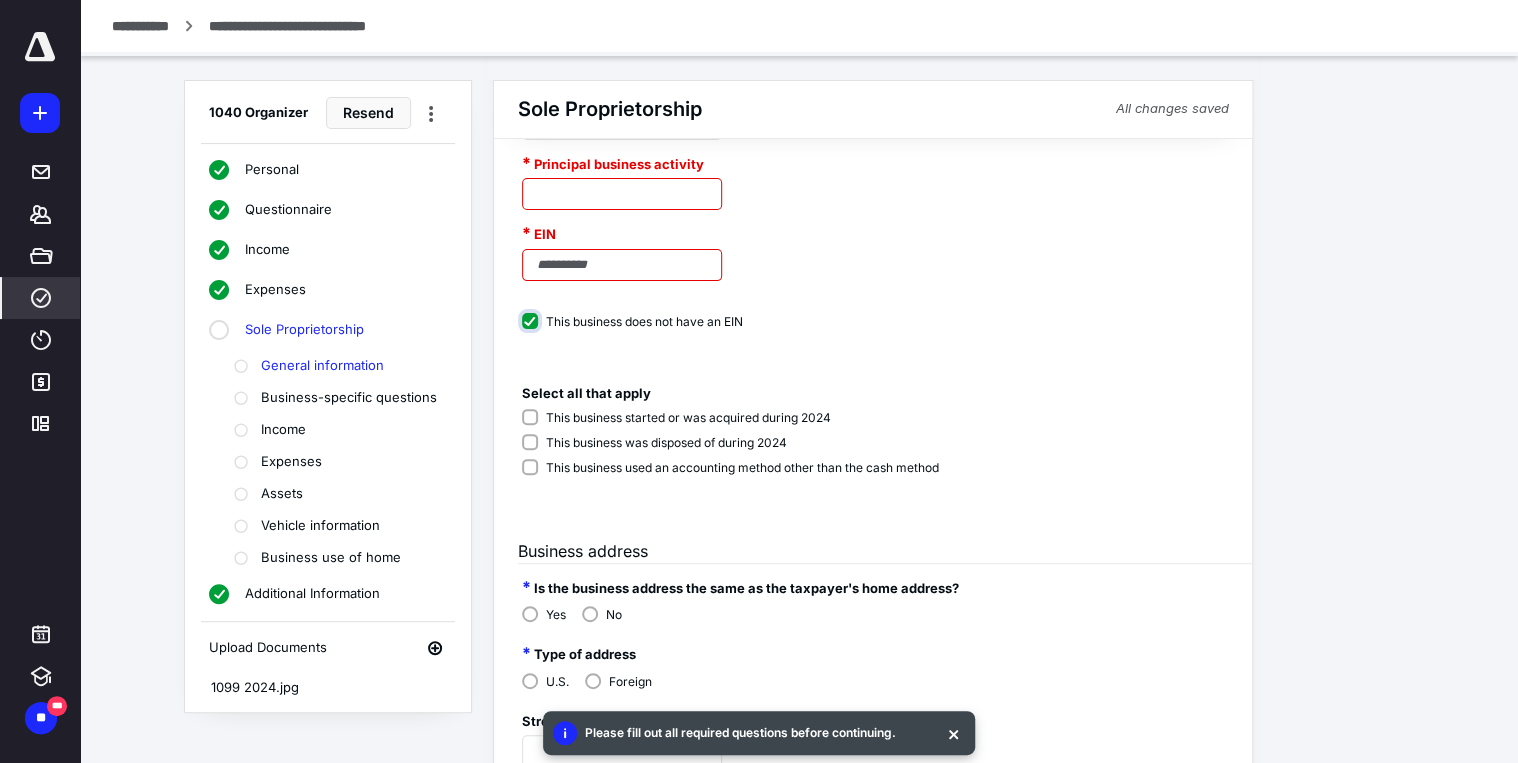 checkbox on "****" 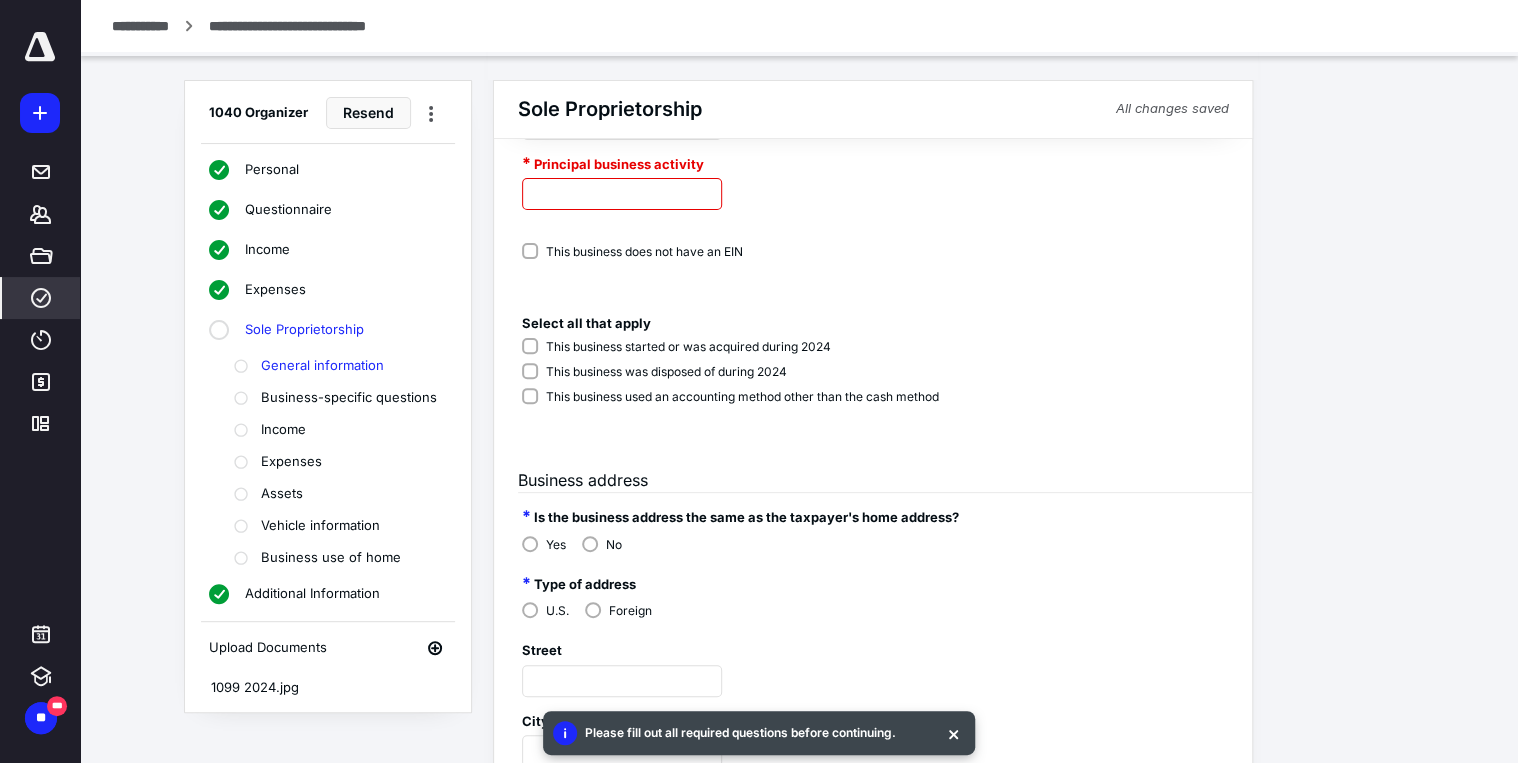 click at bounding box center [622, 194] 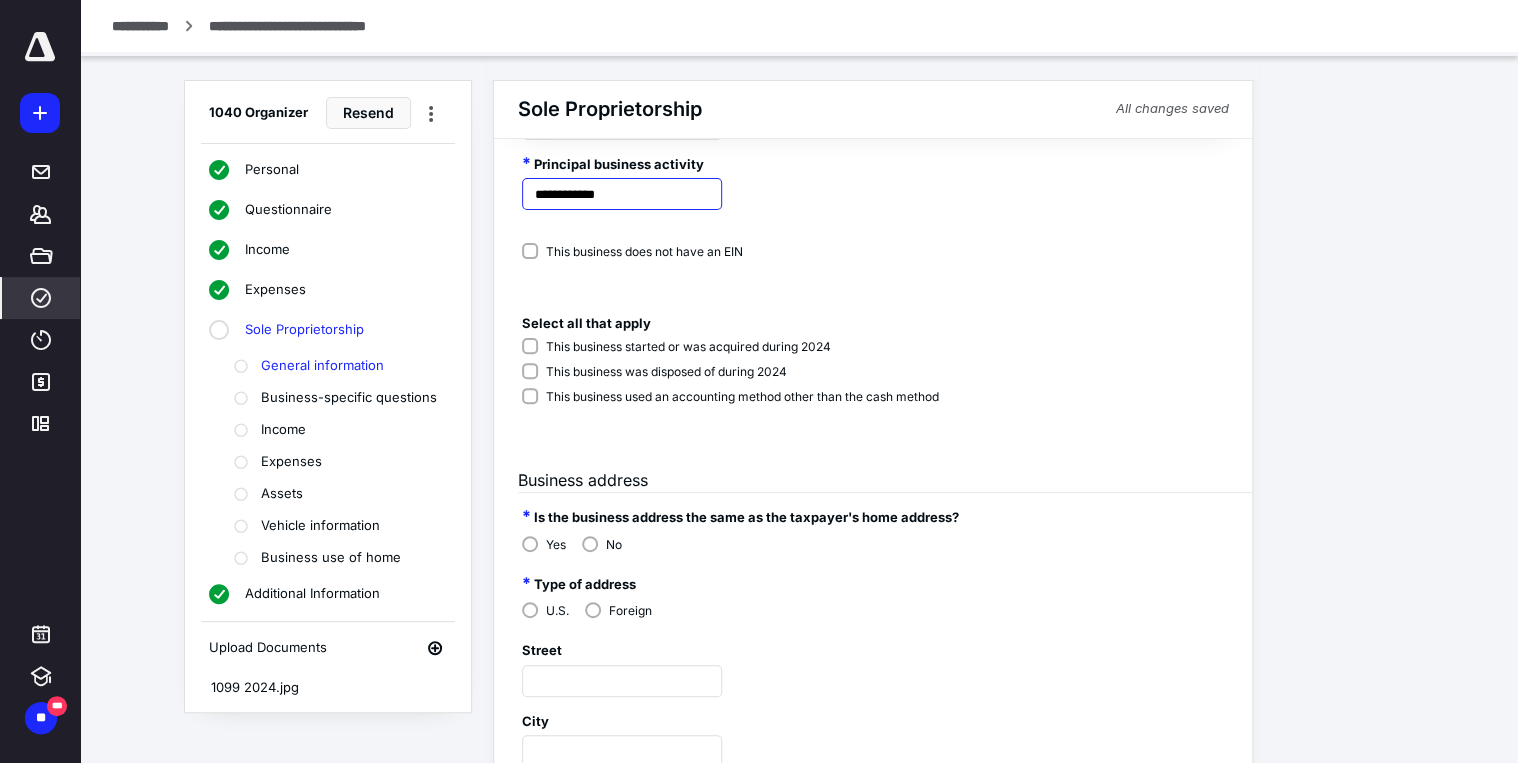 type on "**********" 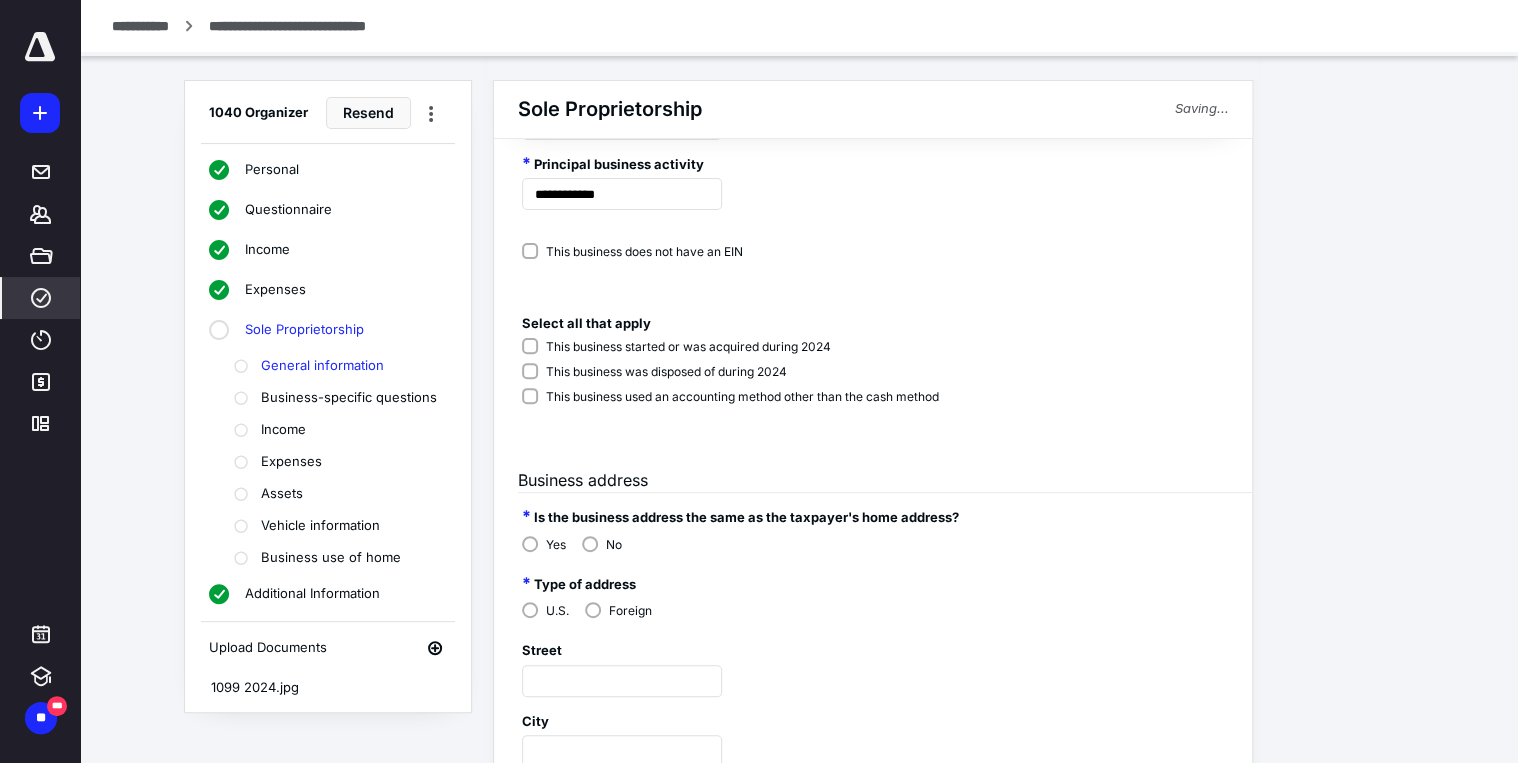 click at bounding box center (873, 283) 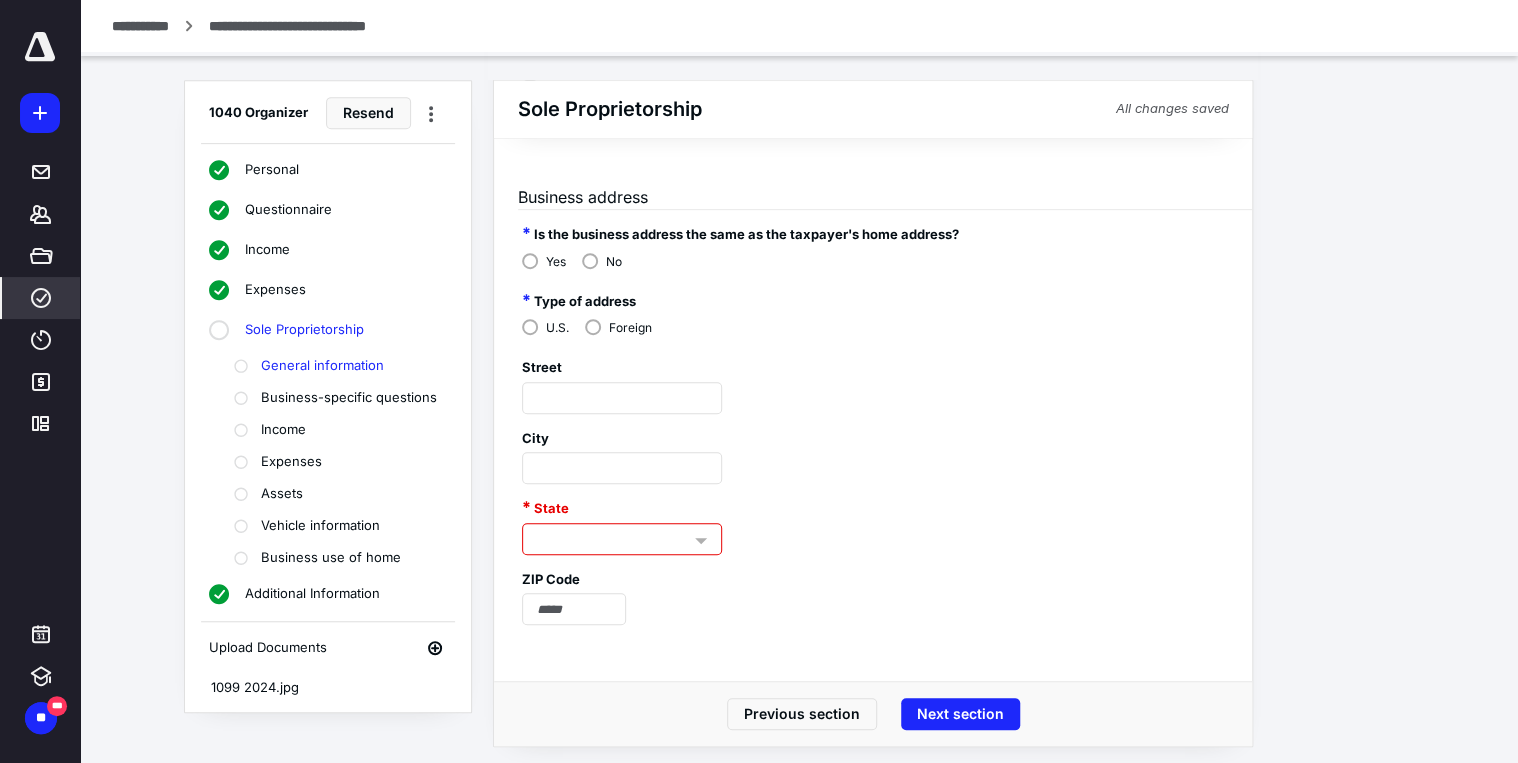 scroll, scrollTop: 416, scrollLeft: 0, axis: vertical 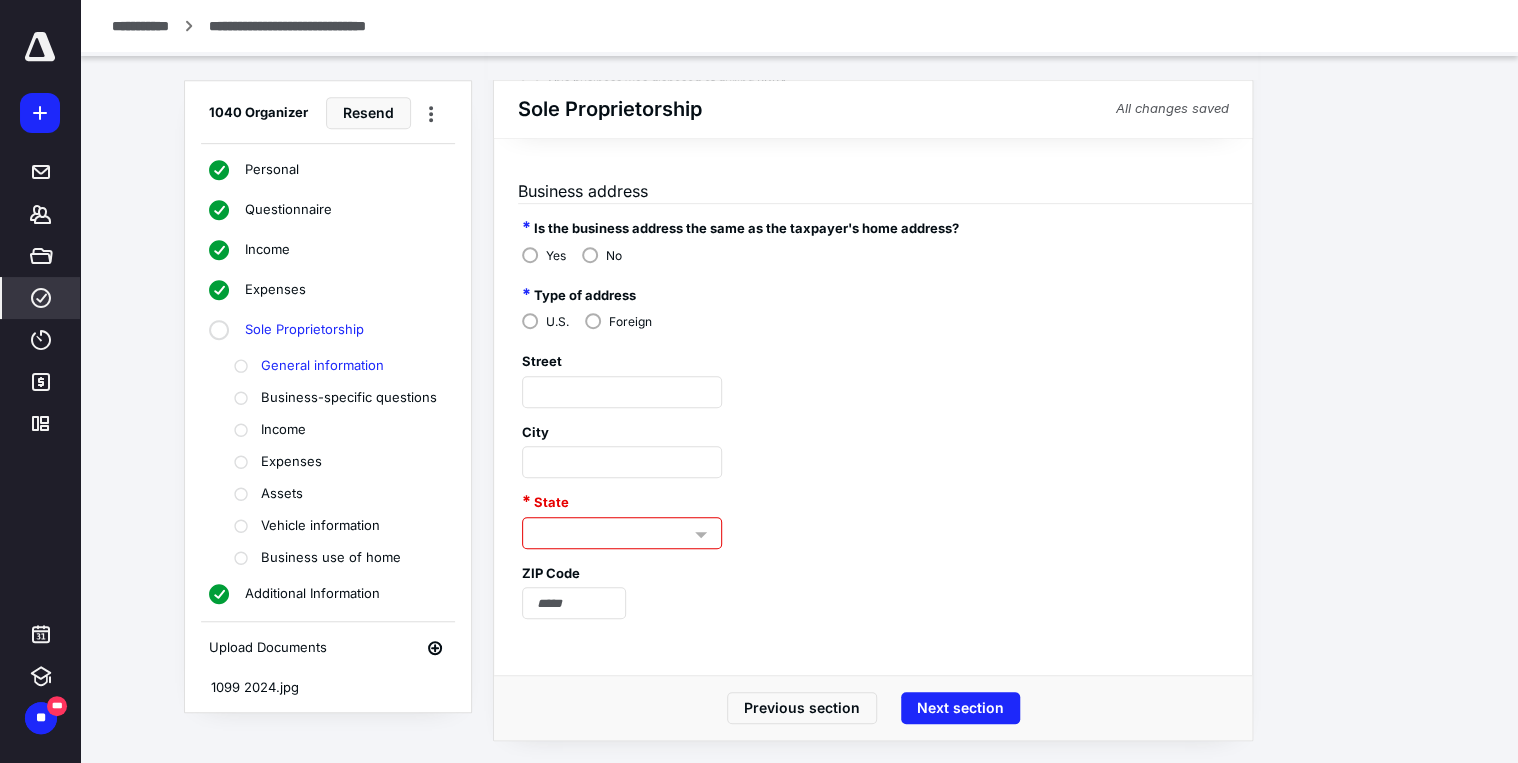 click at bounding box center [622, 533] 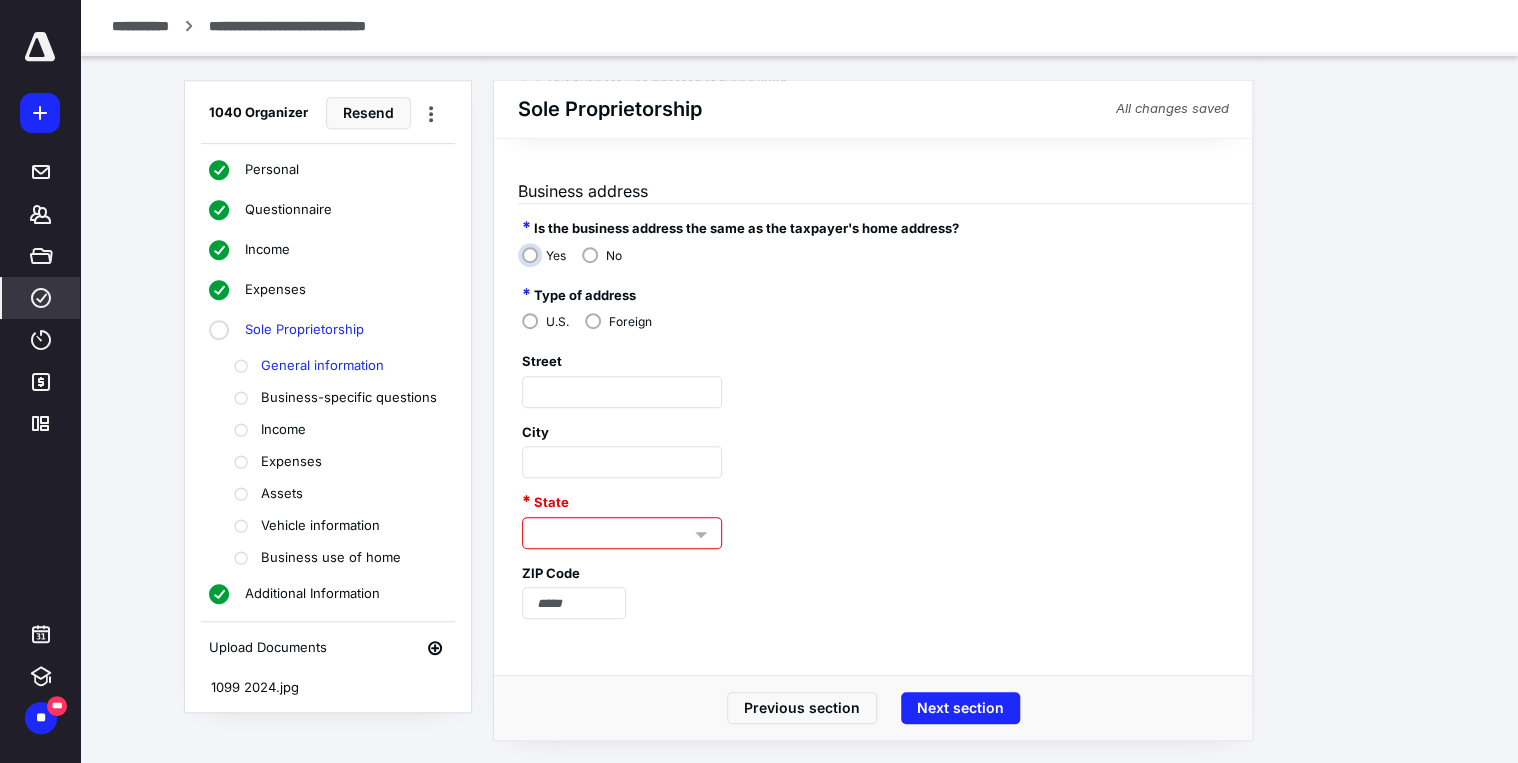 click on "Yes" at bounding box center [549, 263] 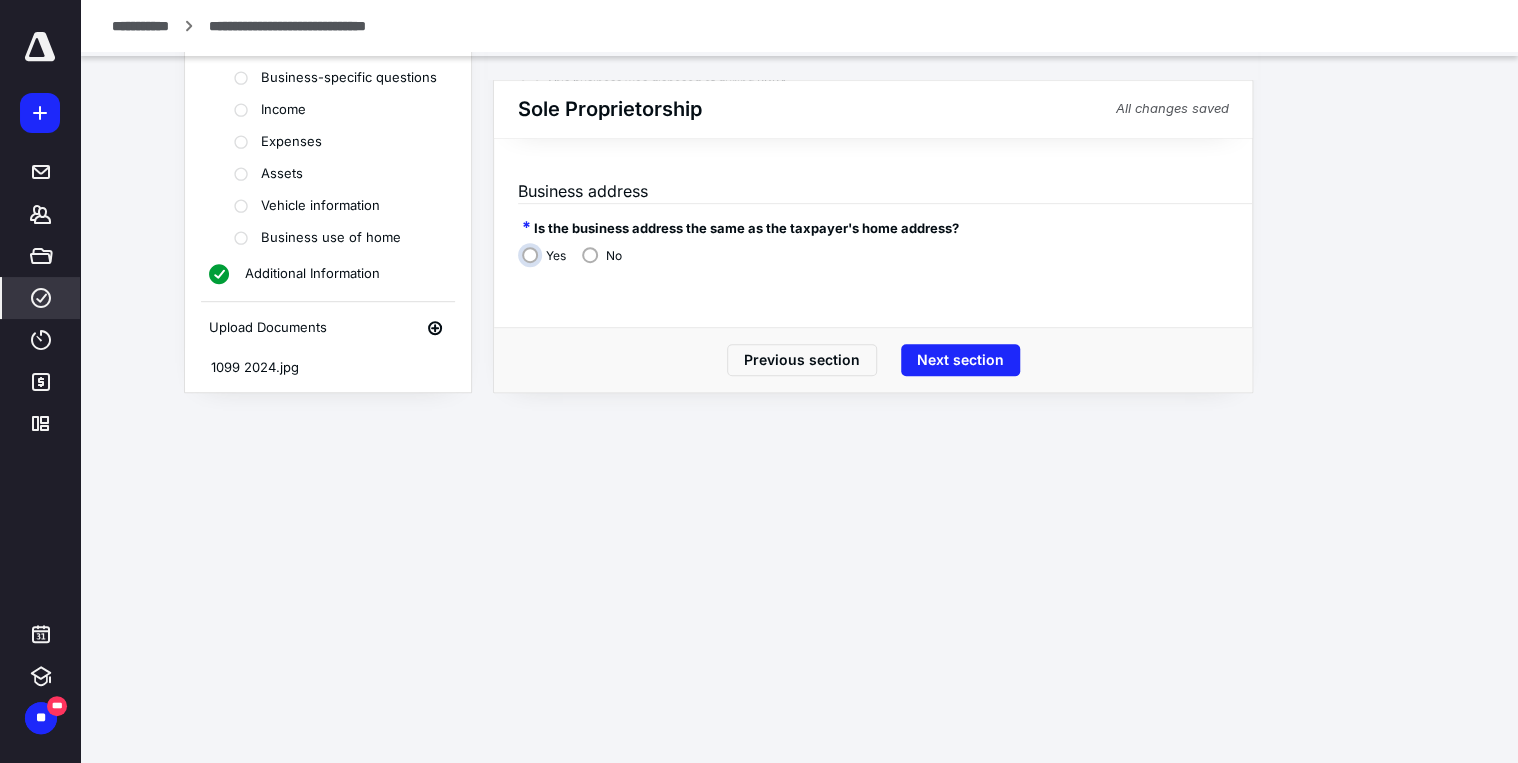 scroll, scrollTop: 68, scrollLeft: 0, axis: vertical 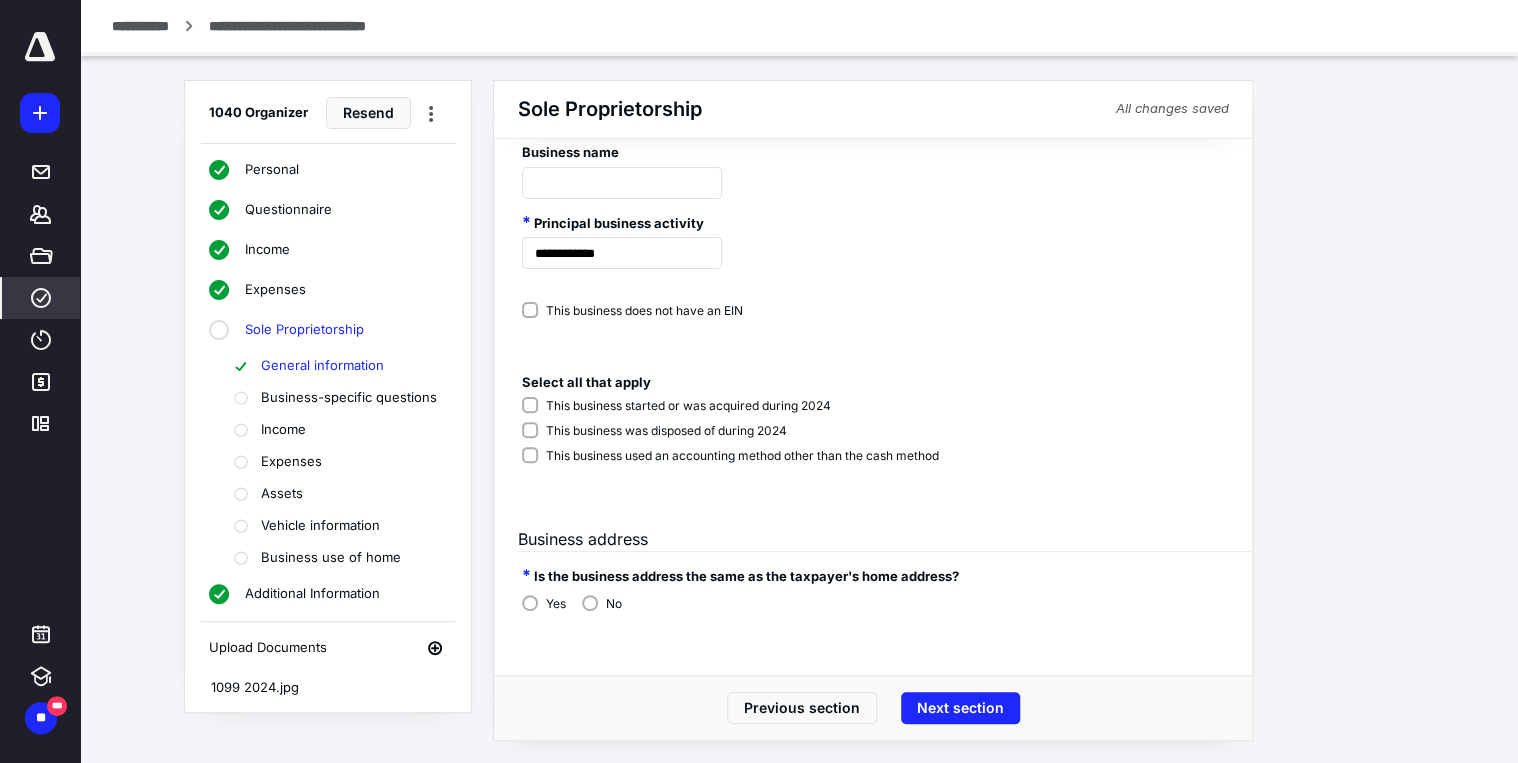 click on "Next section" at bounding box center (960, 708) 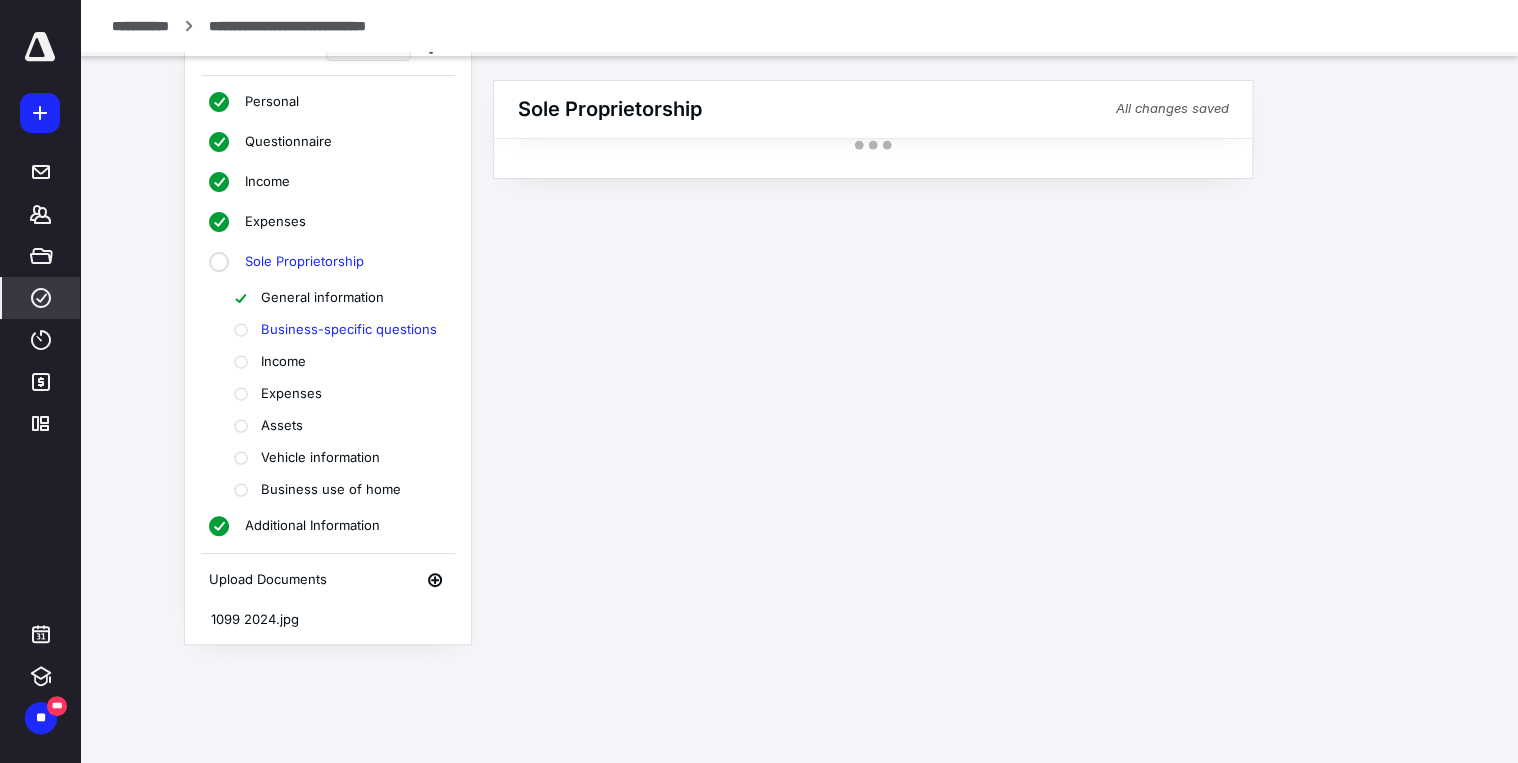 scroll, scrollTop: 0, scrollLeft: 0, axis: both 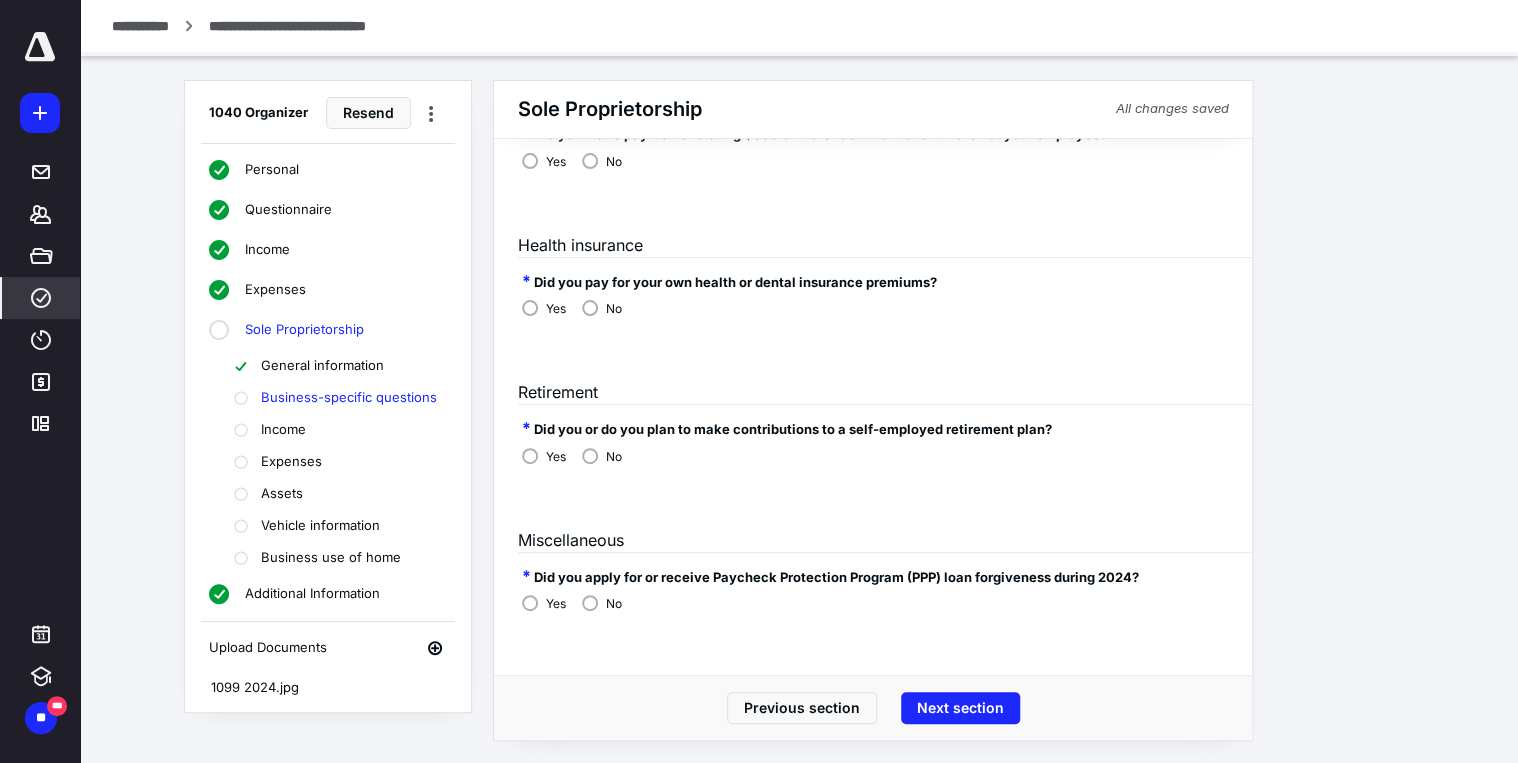 click on "Next section" at bounding box center (960, 708) 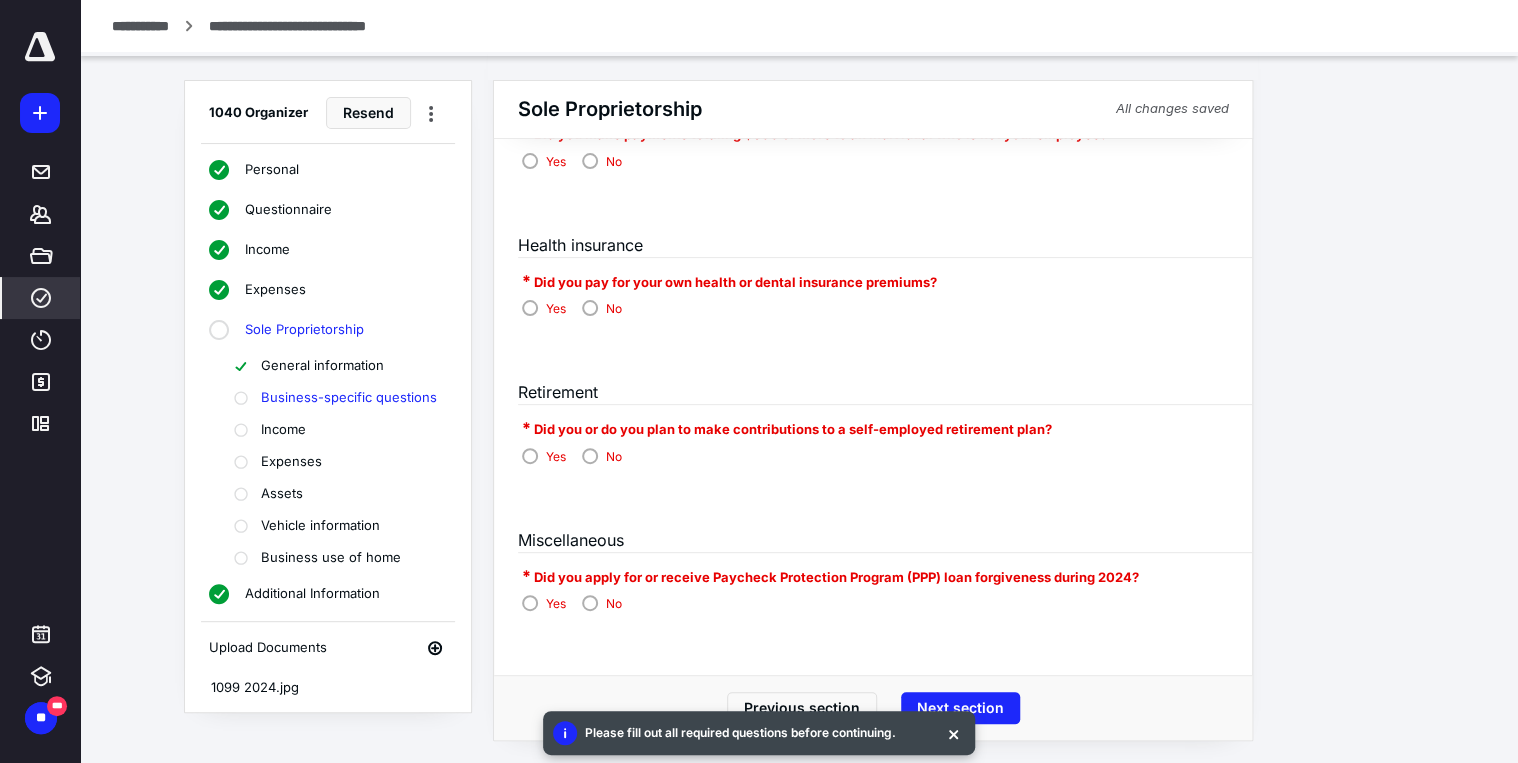 scroll, scrollTop: 89, scrollLeft: 0, axis: vertical 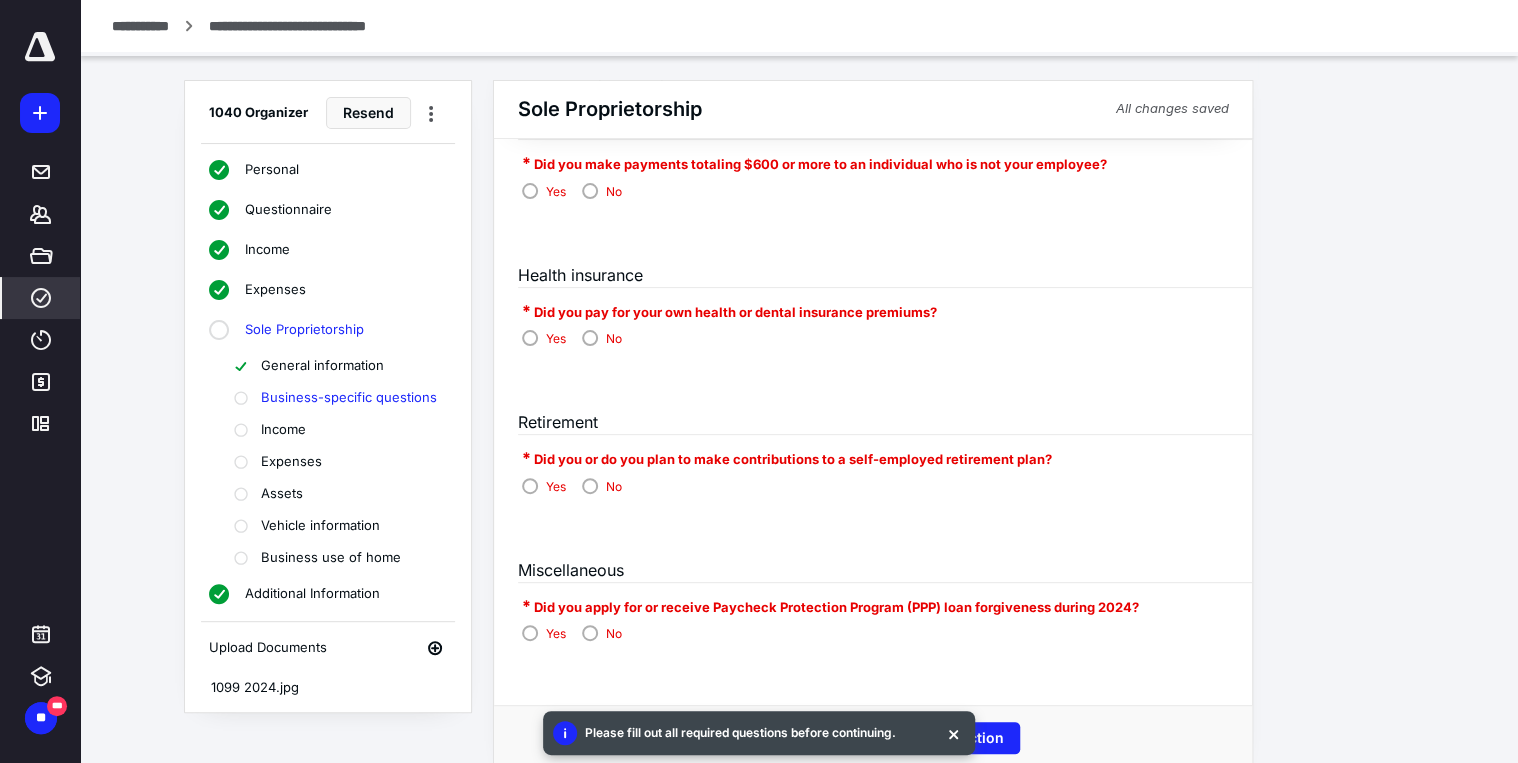 click on "No" at bounding box center [602, 190] 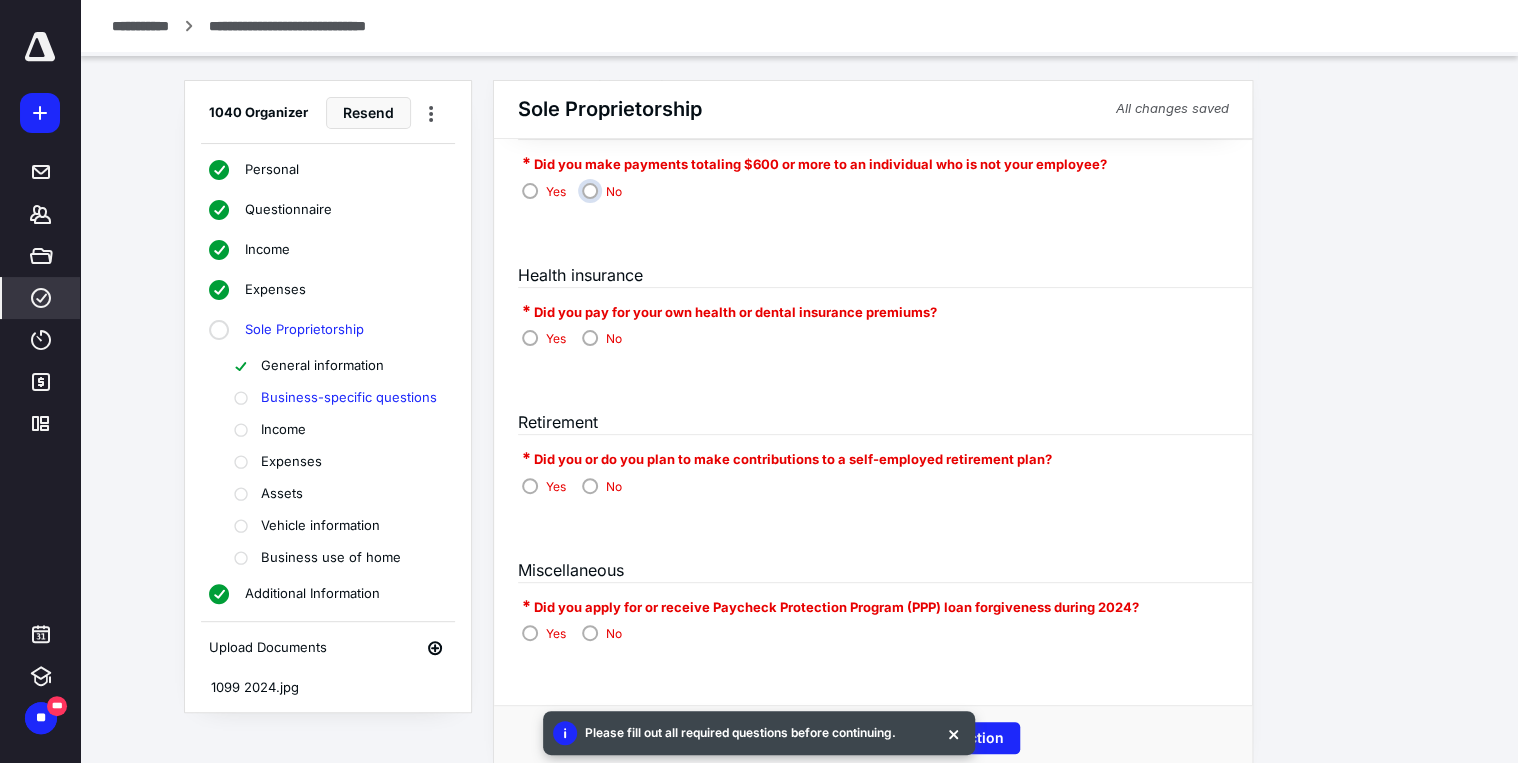 radio on "****" 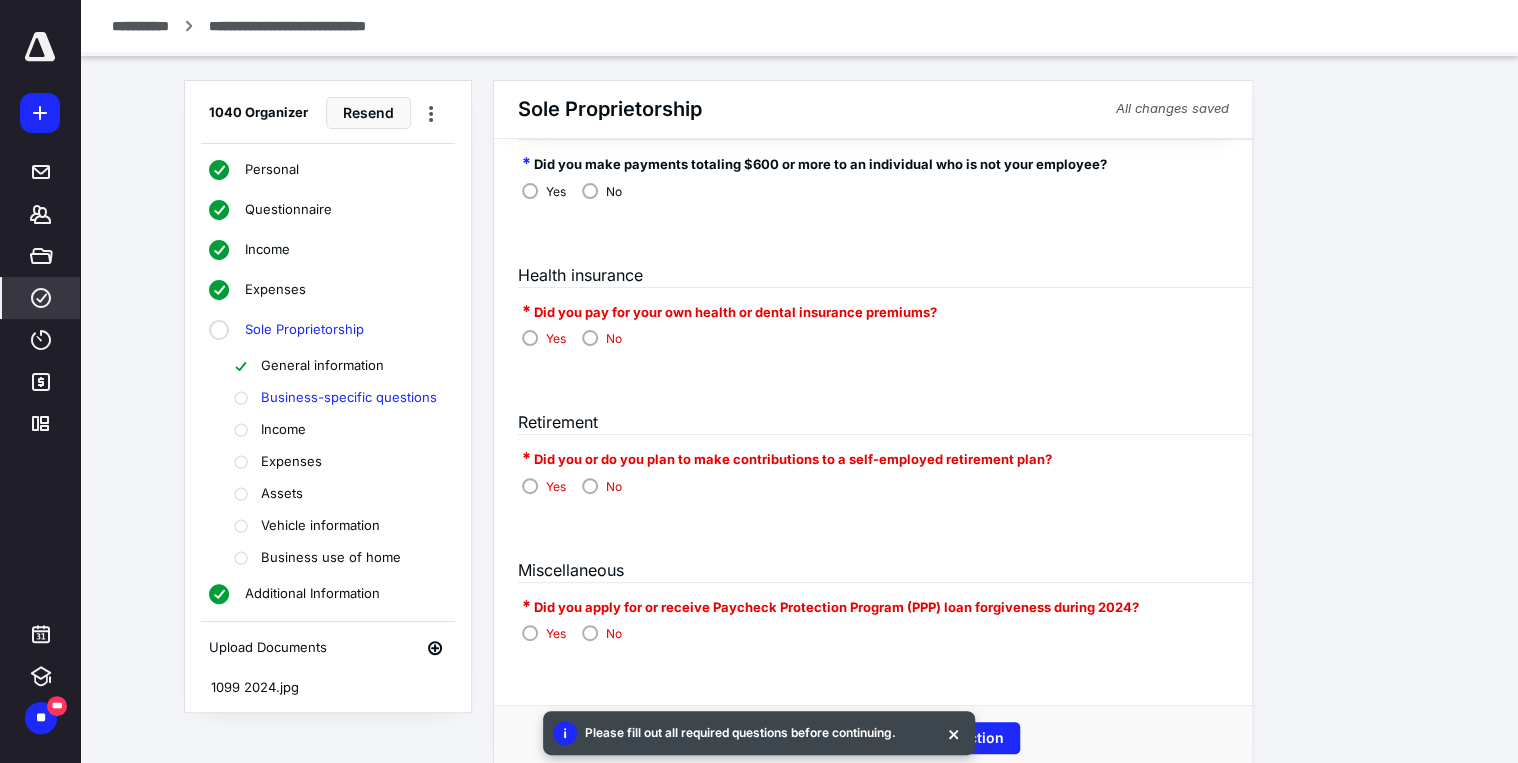 click on "No" at bounding box center (602, 337) 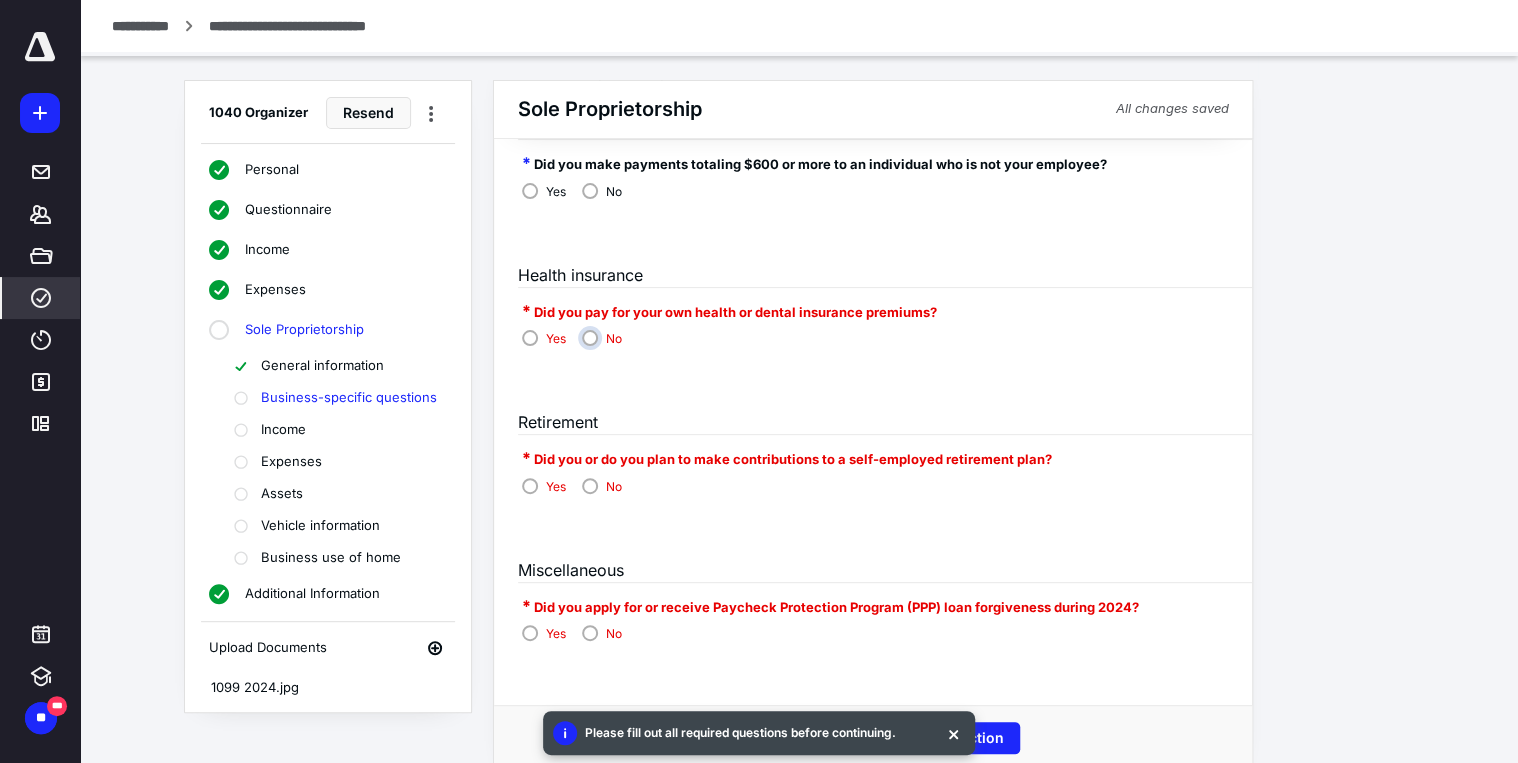 click on "No" at bounding box center (607, 346) 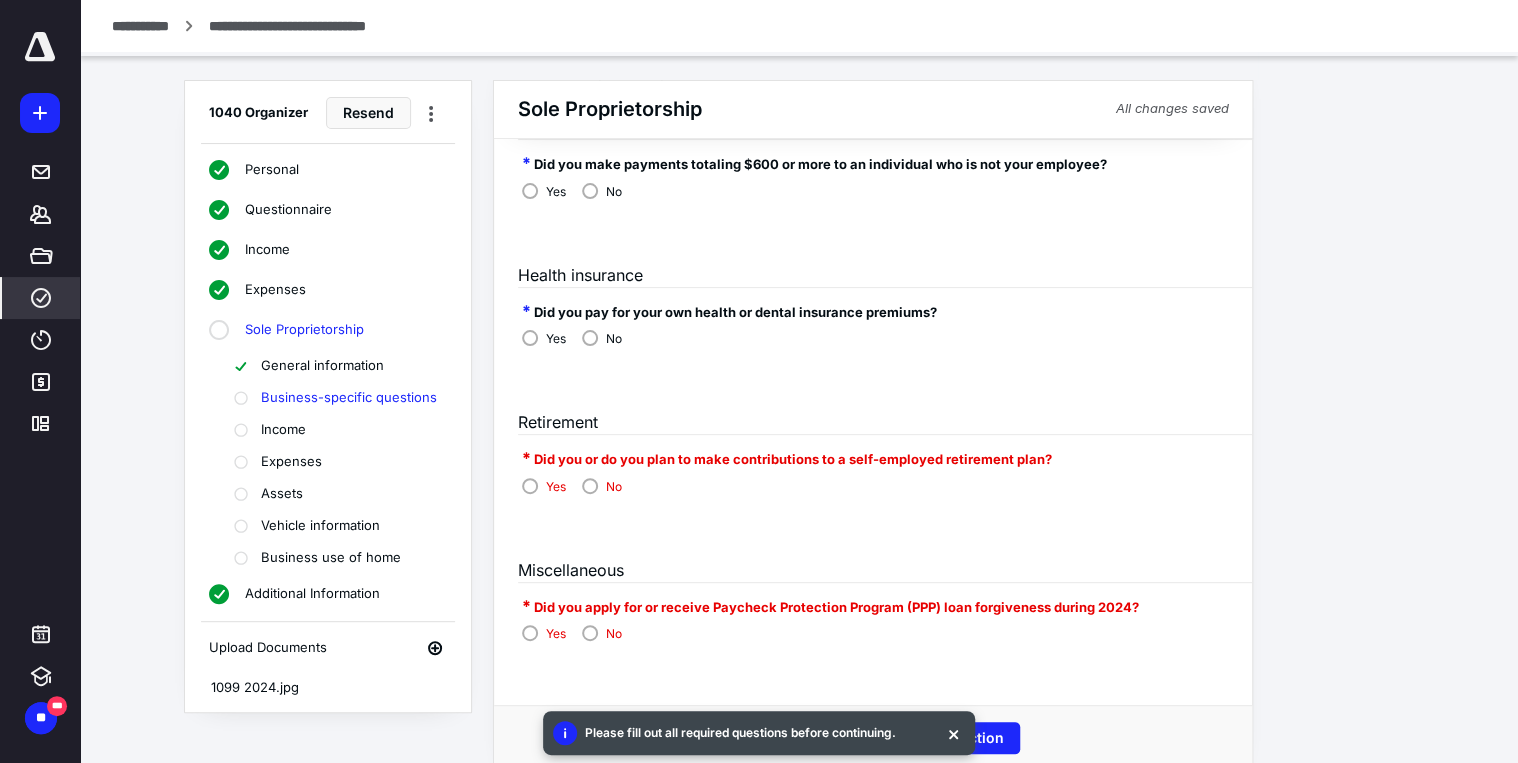click on "No" at bounding box center [602, 485] 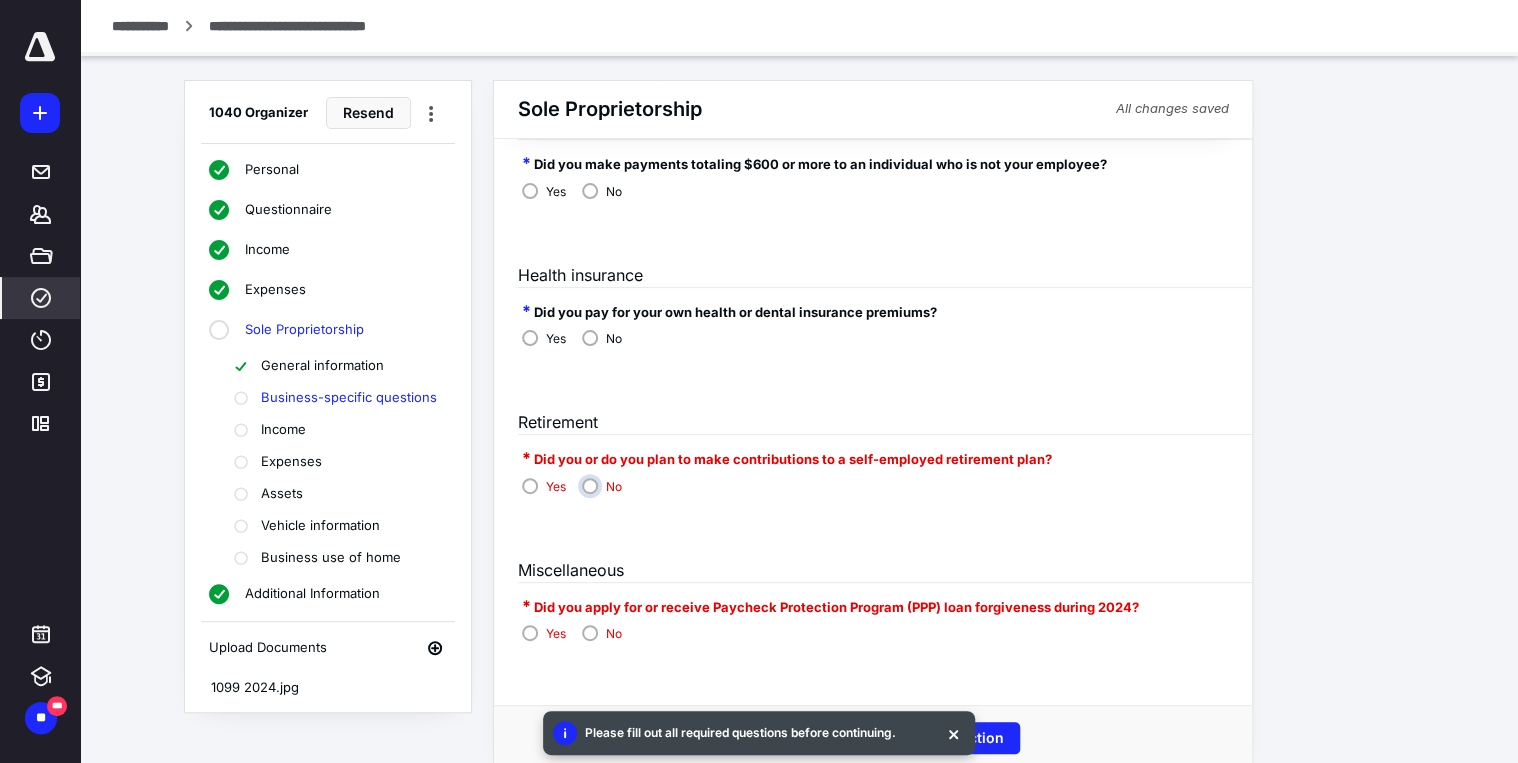 click on "No" at bounding box center (607, 494) 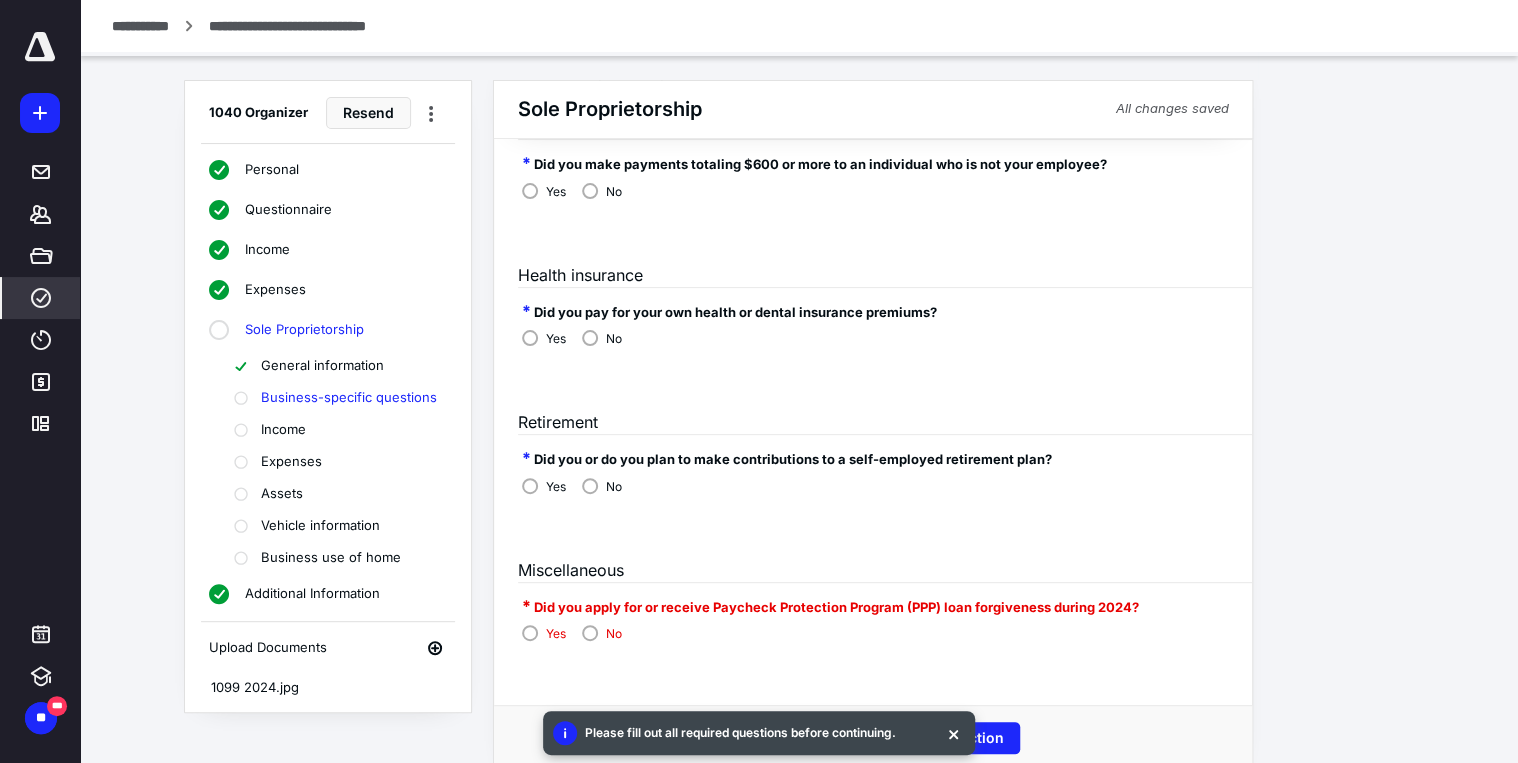 click on "No" at bounding box center (602, 632) 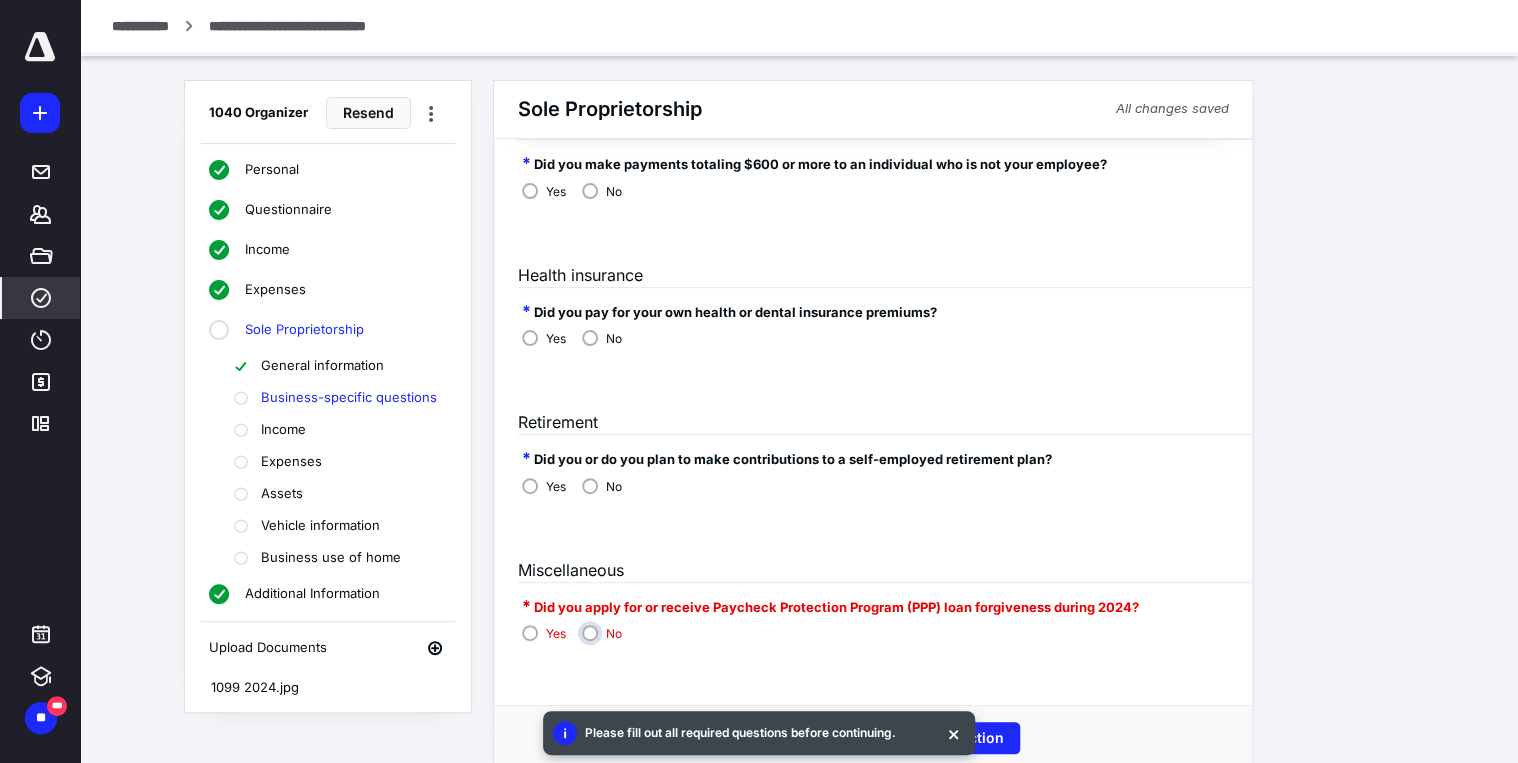 click on "No" at bounding box center [607, 641] 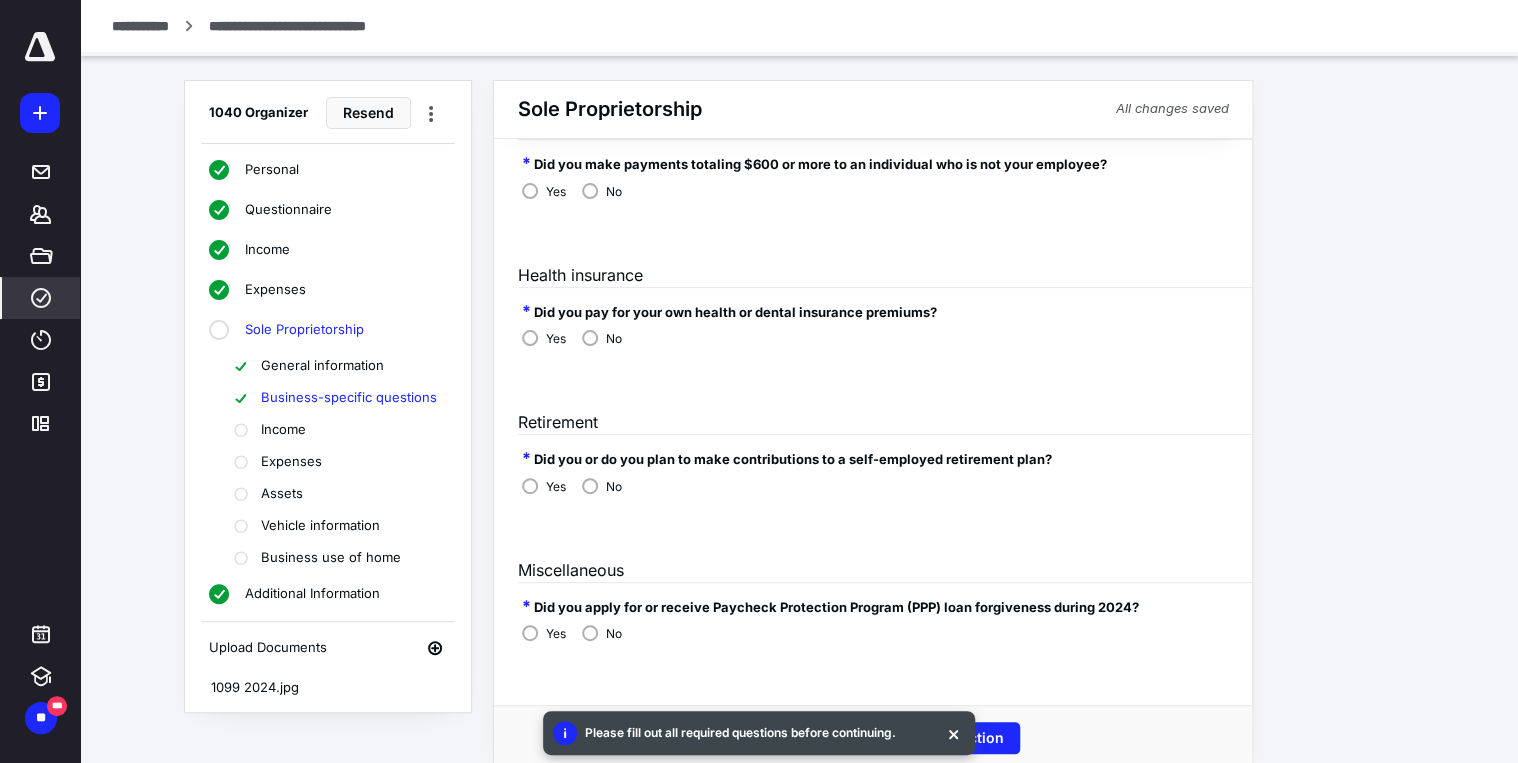 click on "Next section" at bounding box center (960, 738) 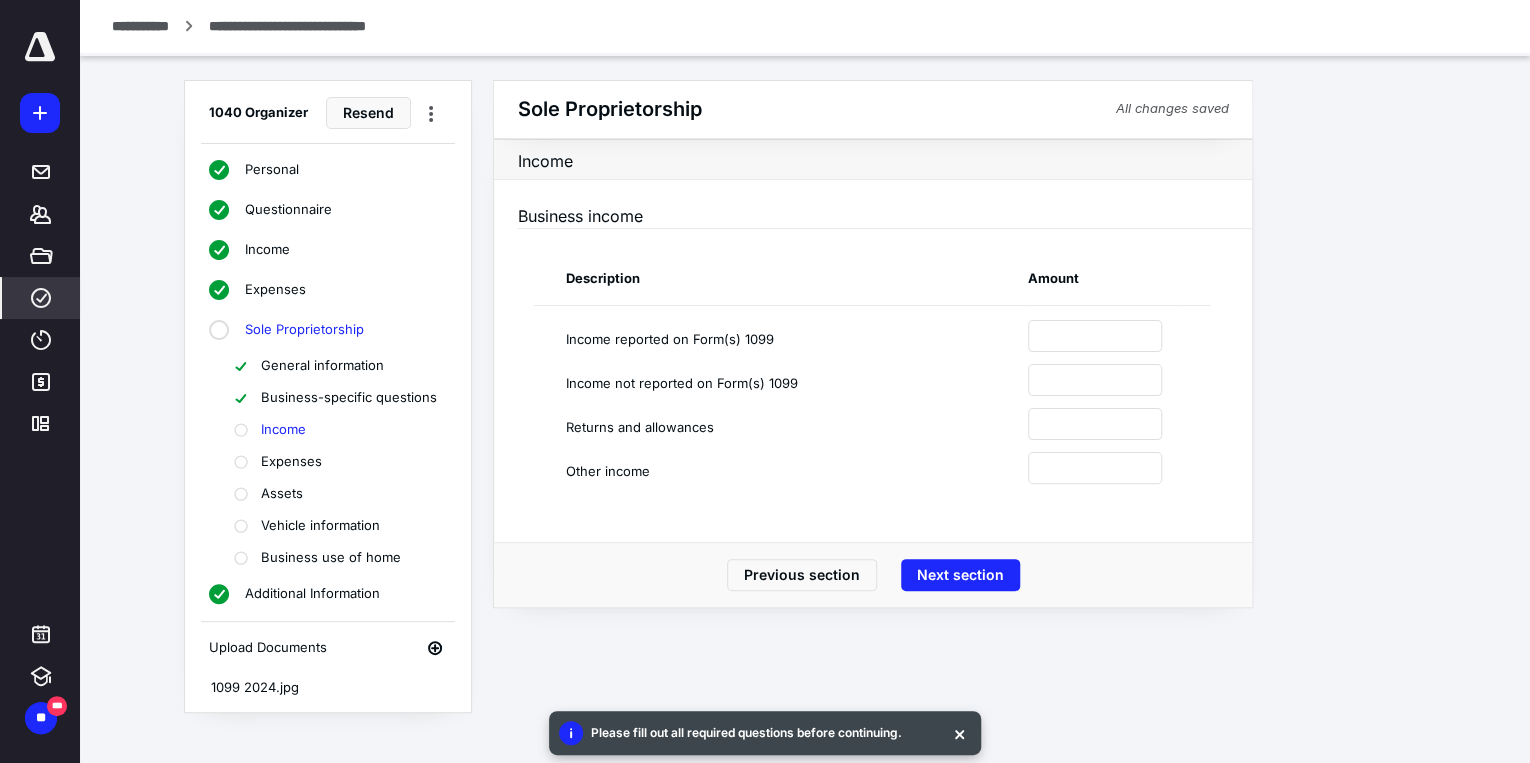 click on "Next section" at bounding box center [960, 575] 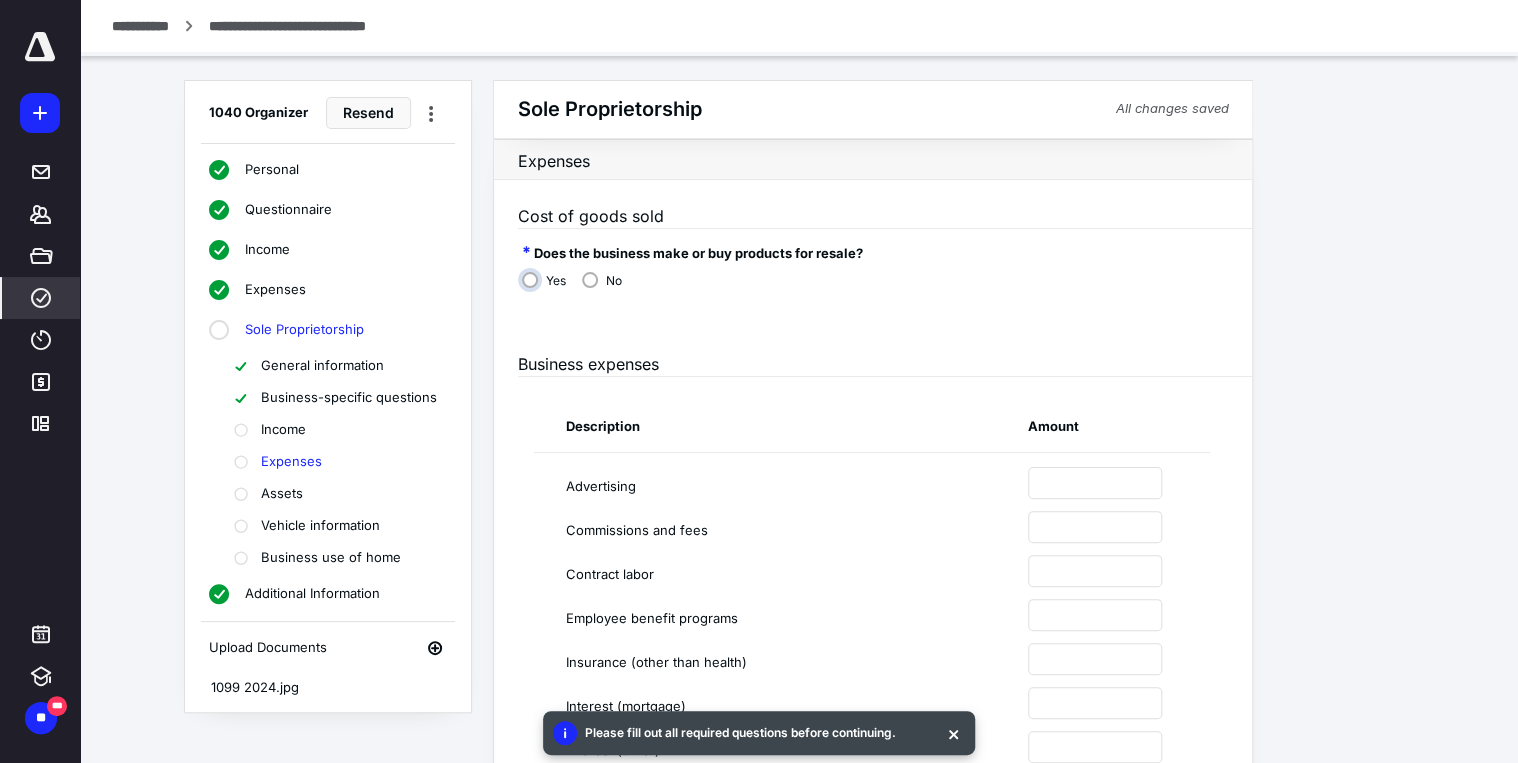 scroll, scrollTop: 160, scrollLeft: 0, axis: vertical 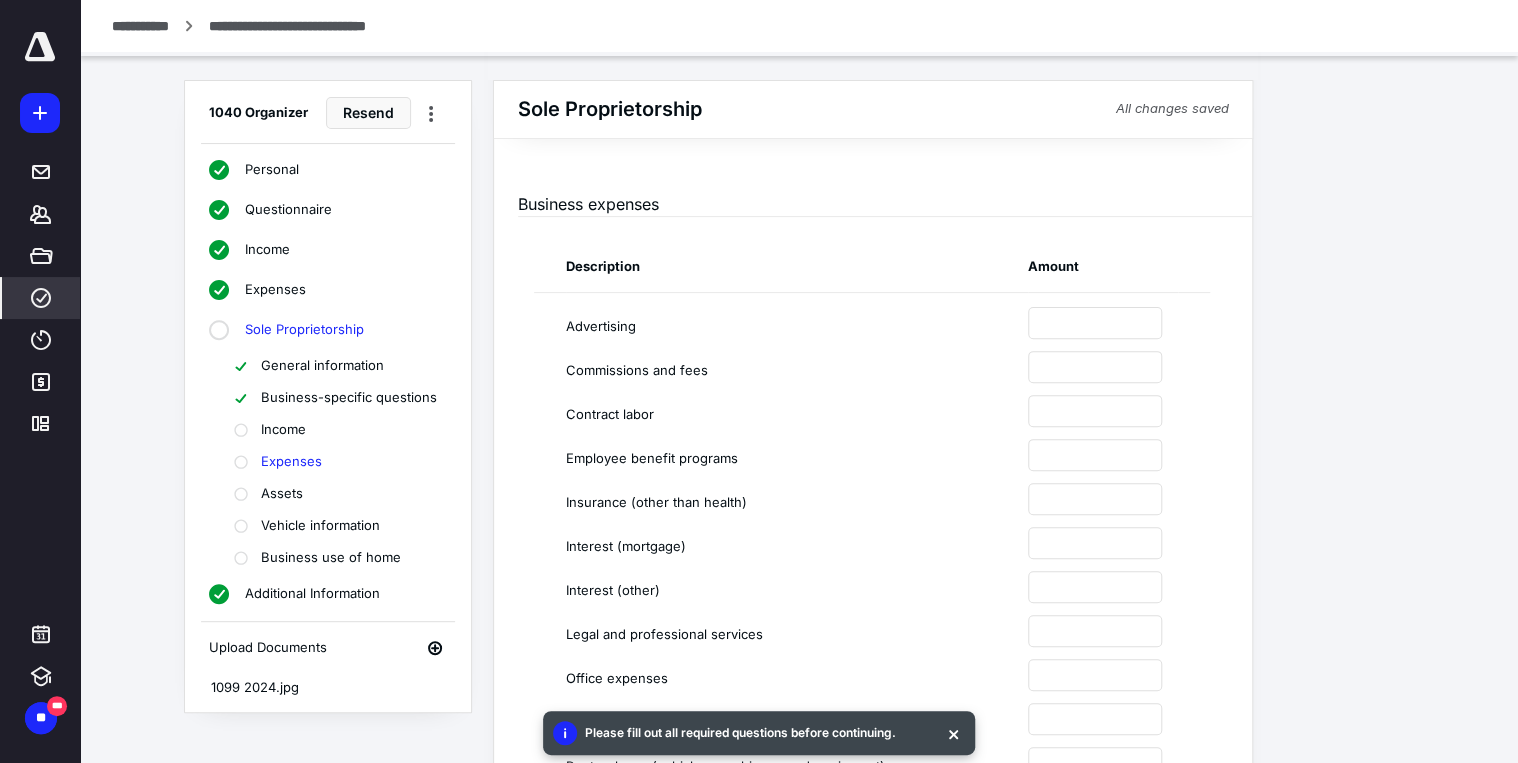 click on "Additional Information" at bounding box center [312, 594] 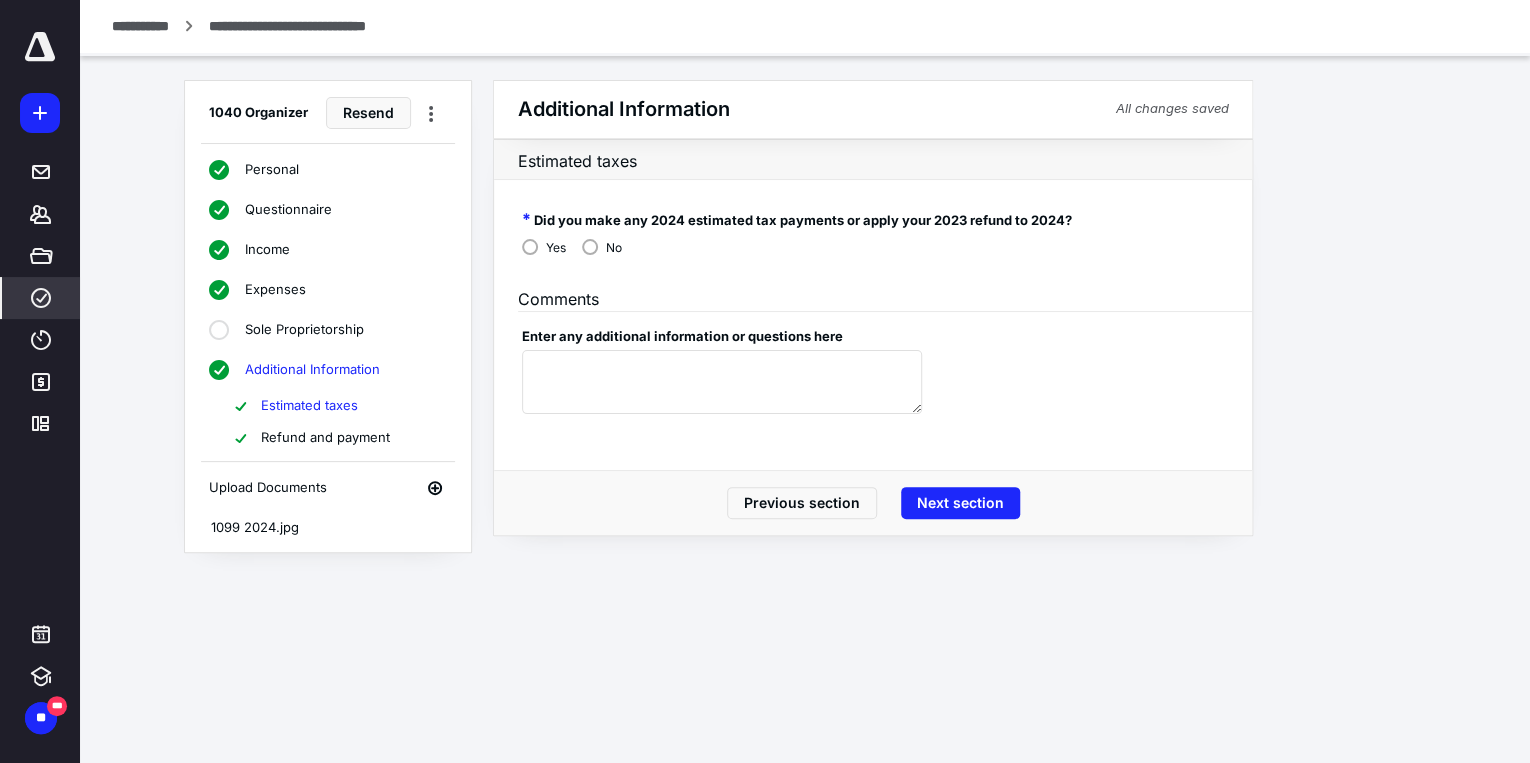 click on "Next section" at bounding box center (960, 503) 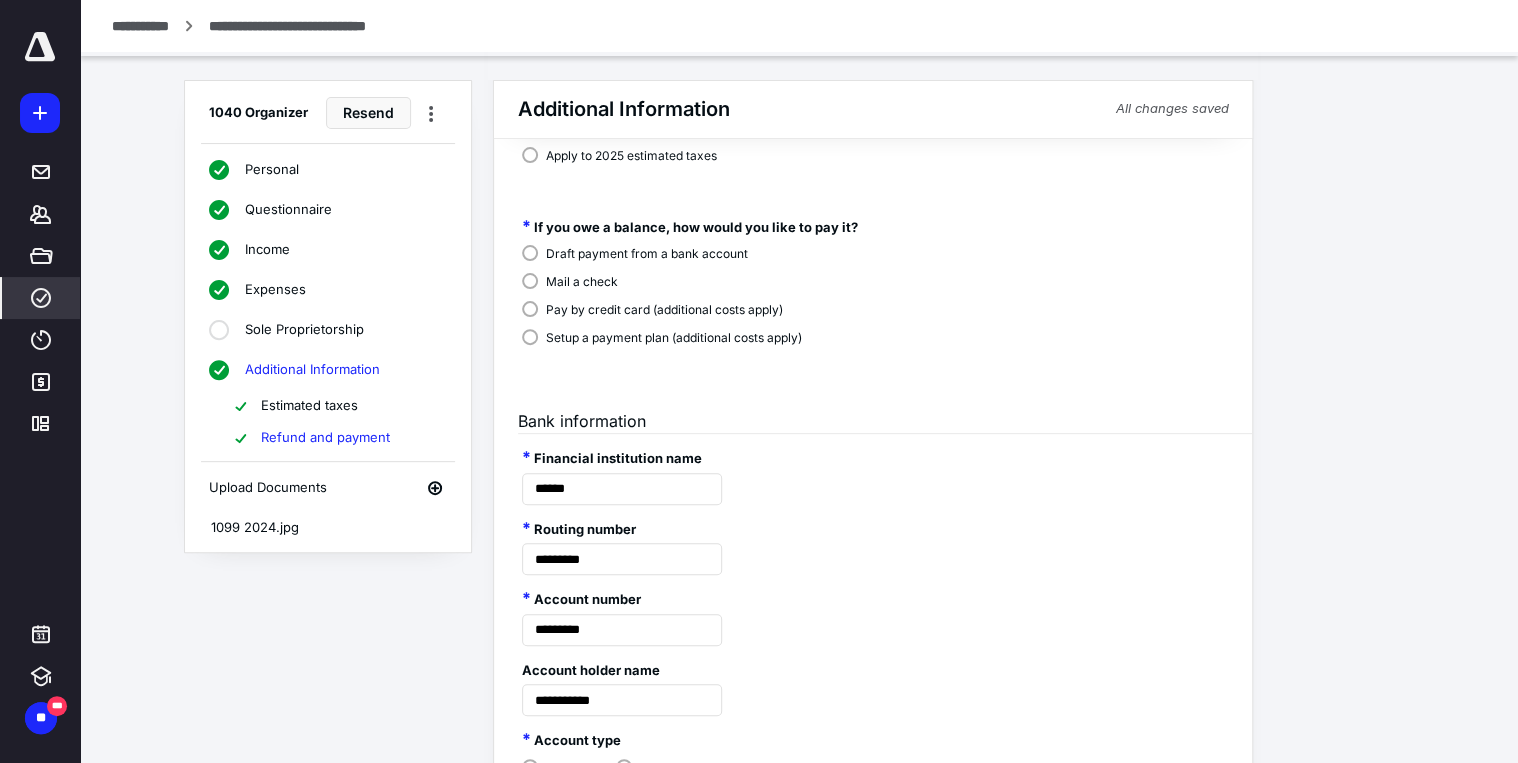scroll, scrollTop: 0, scrollLeft: 0, axis: both 